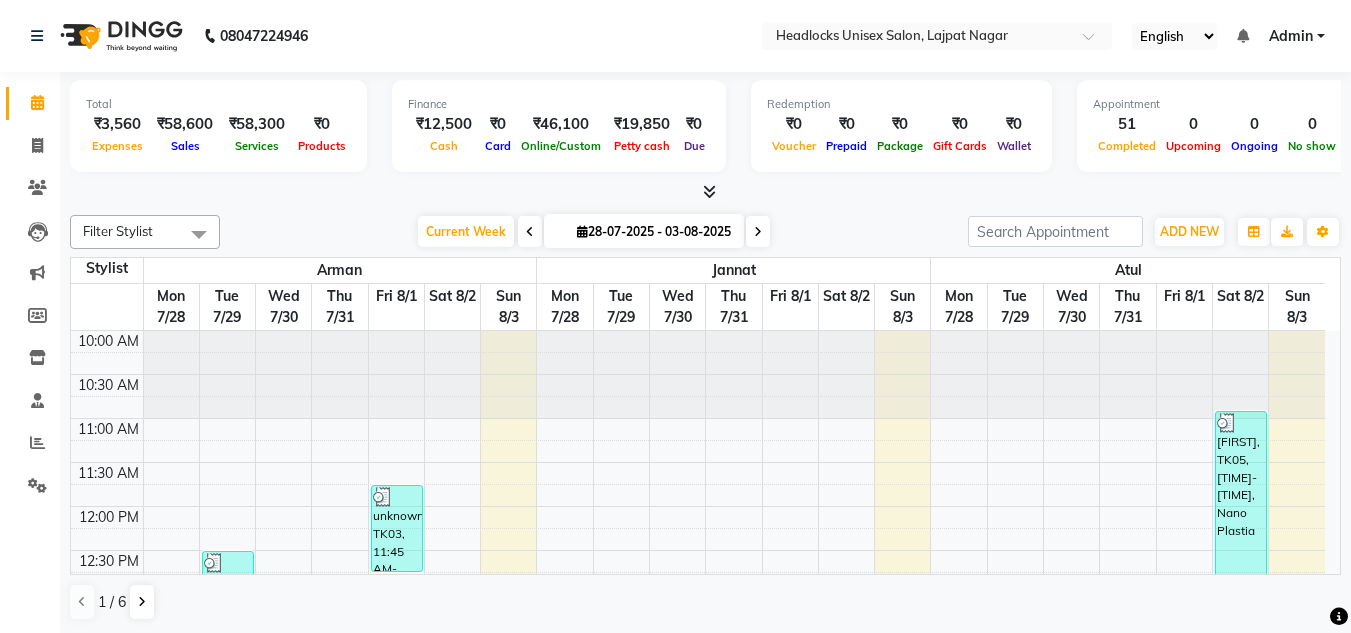 scroll, scrollTop: 0, scrollLeft: 0, axis: both 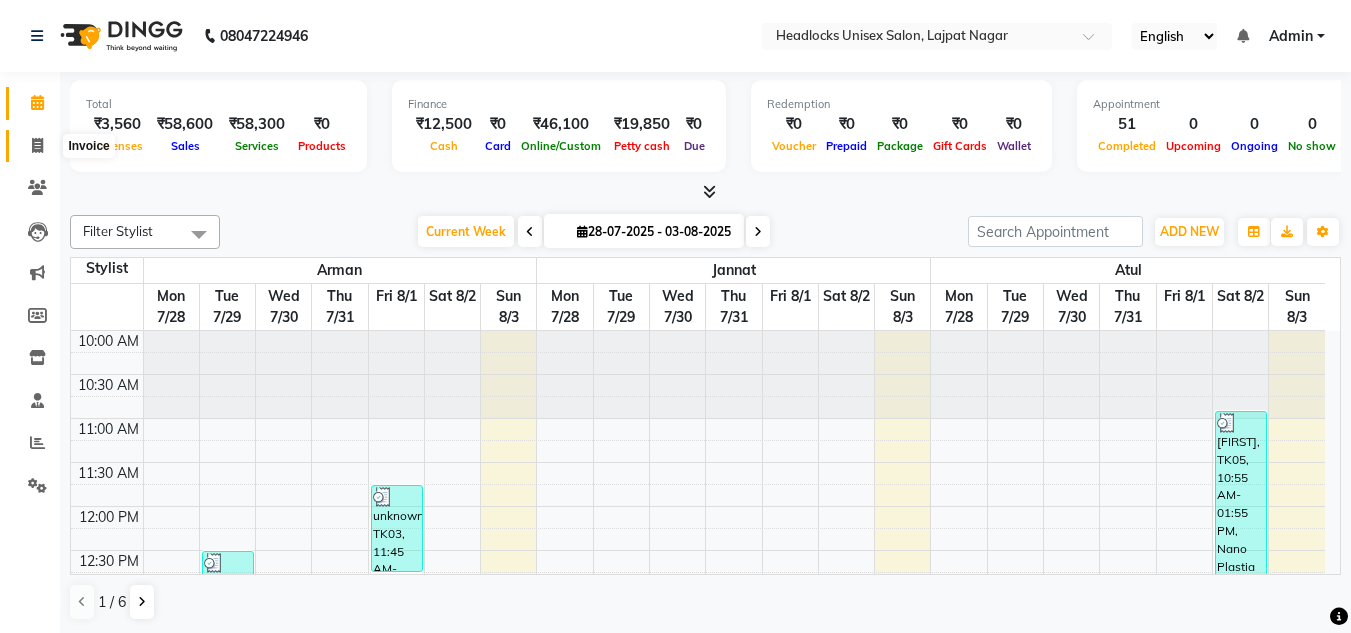 click 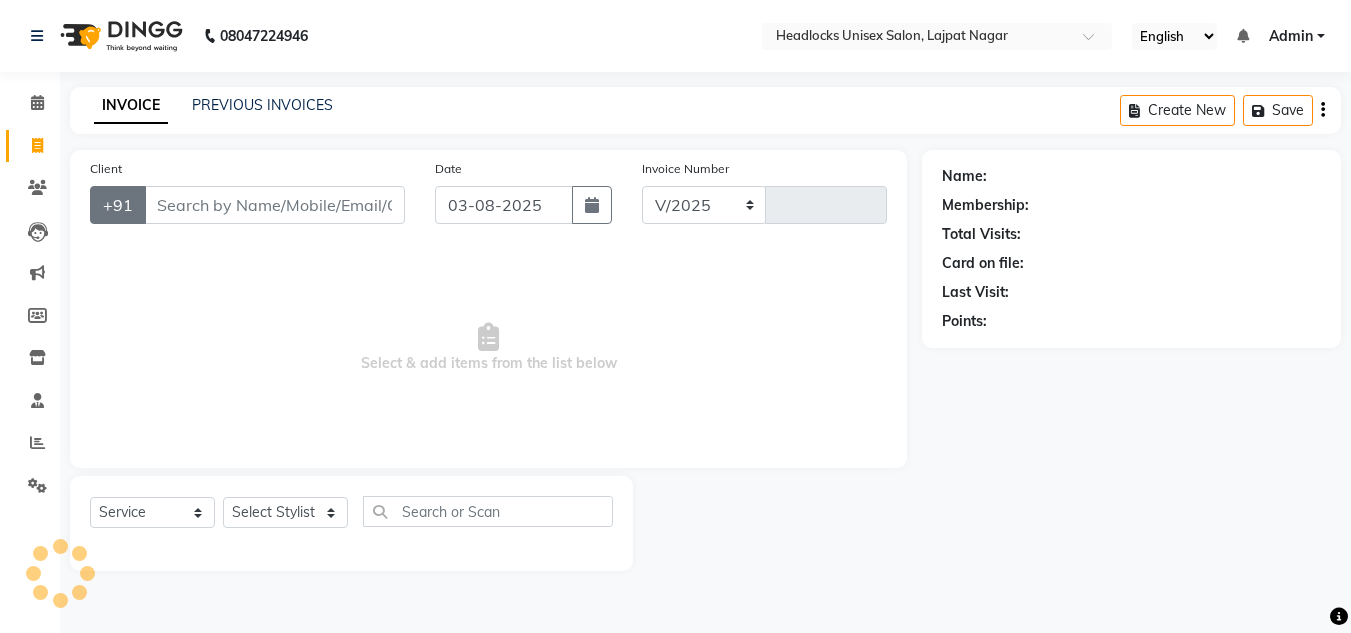 select on "6850" 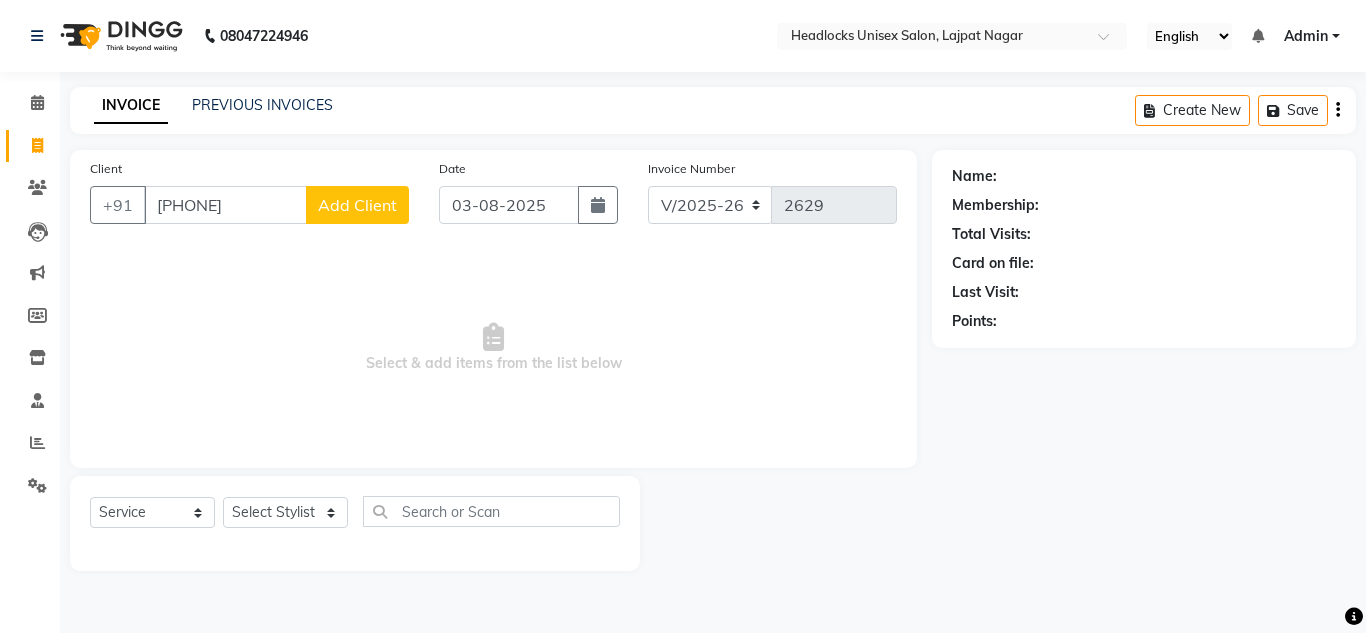 type on "[PHONE]" 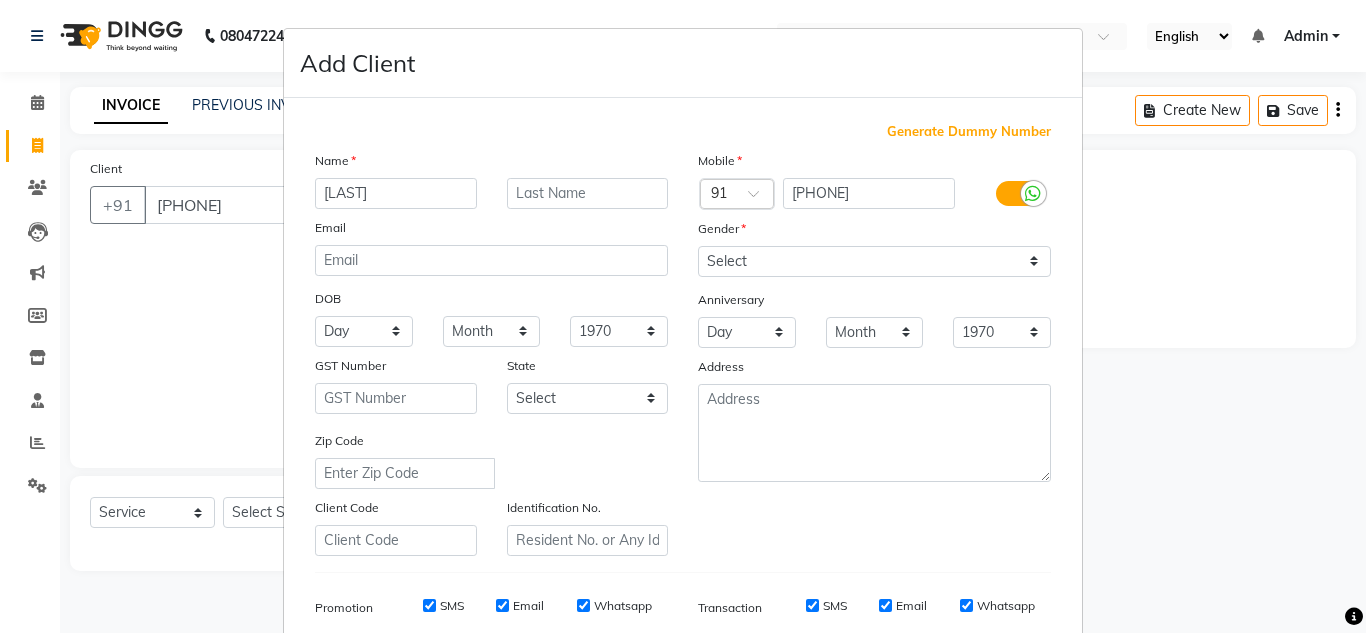 type on "[LAST]" 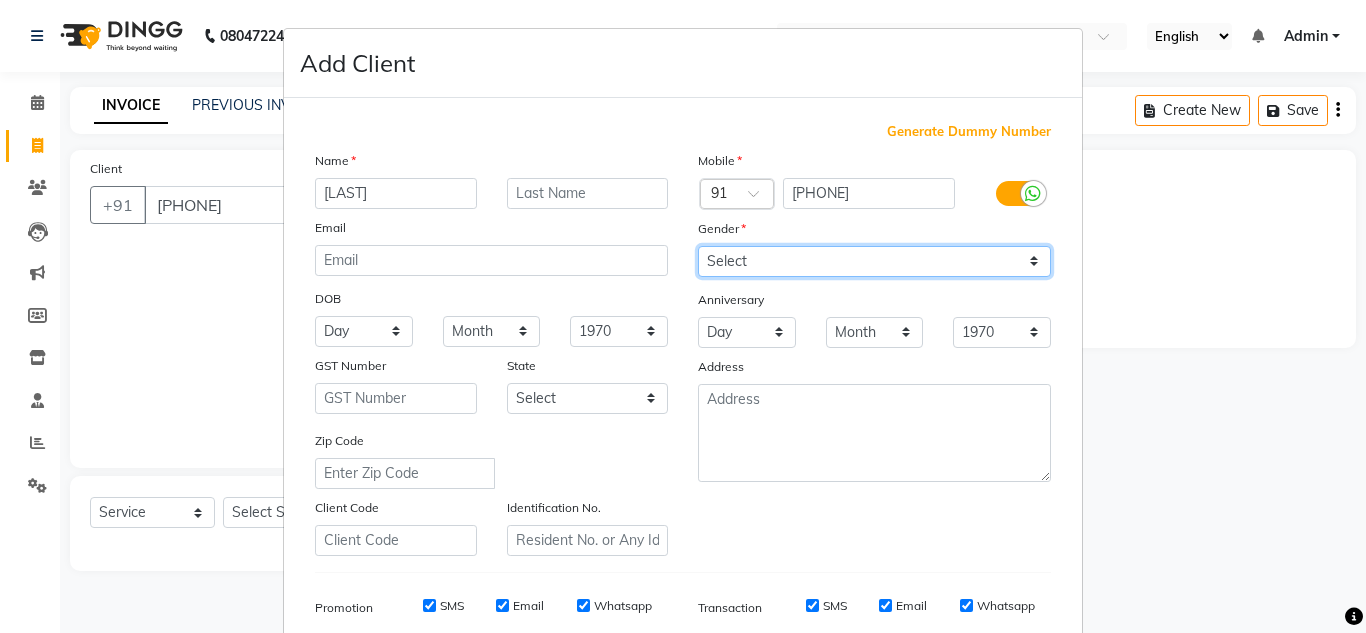 click on "Select Male Female Other Prefer Not To Say" at bounding box center (874, 261) 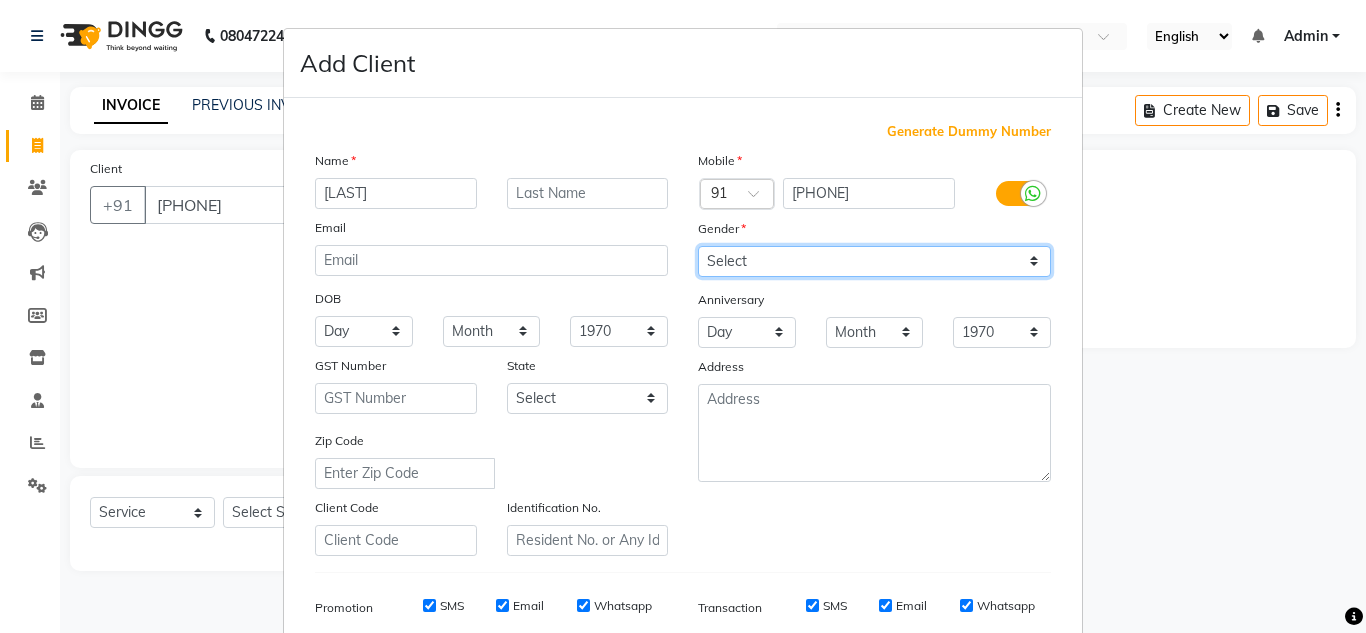 select on "female" 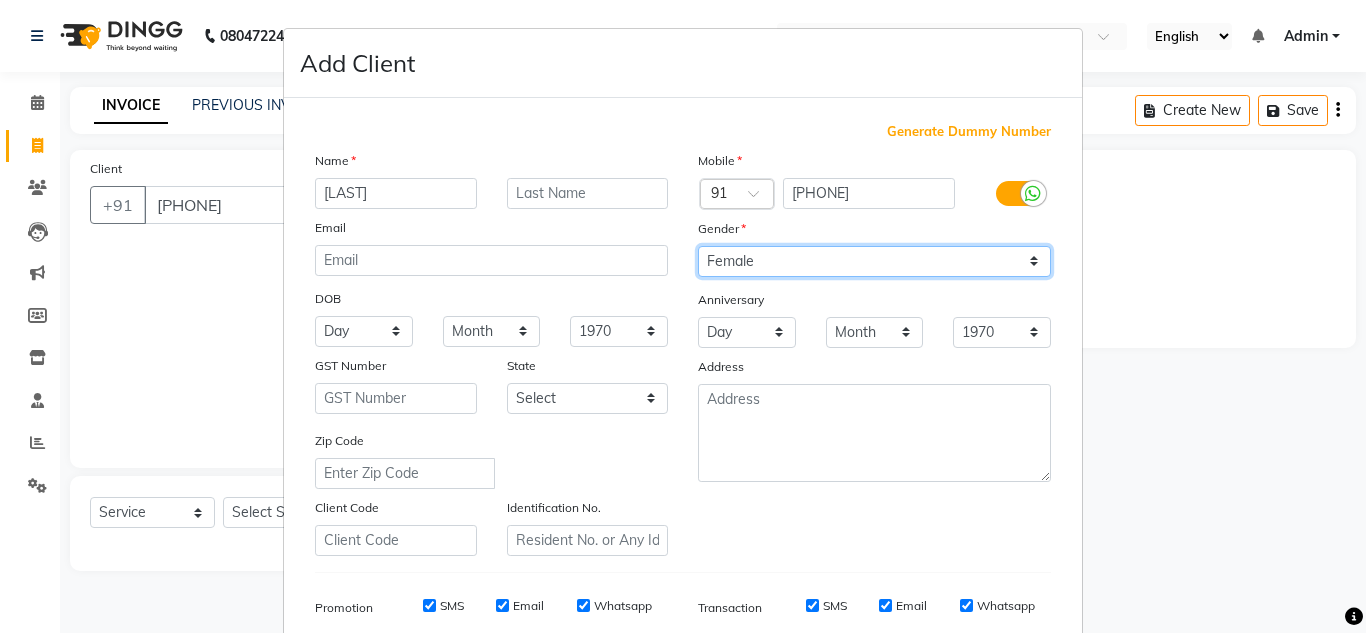 click on "Select Male Female Other Prefer Not To Say" at bounding box center (874, 261) 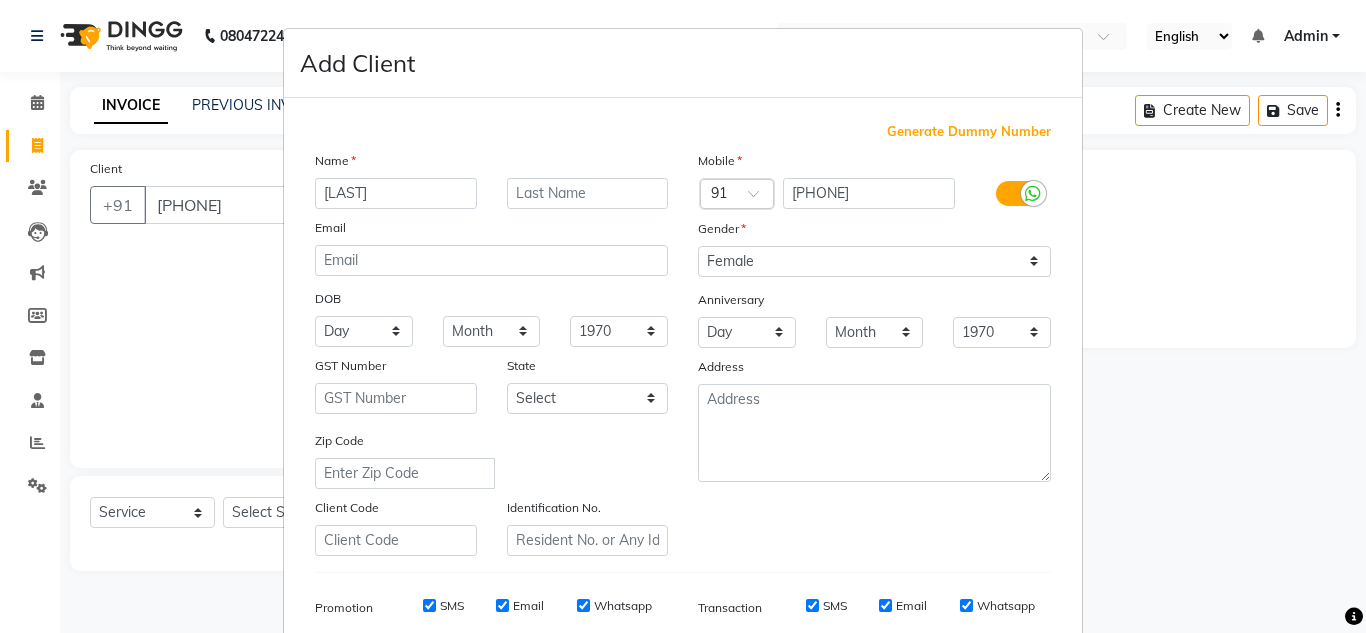 click on "Add Client Generate Dummy Number Name [LAST] Email DOB Day 01 02 03 04 05 06 07 08 09 10 11 12 13 14 15 16 17 18 19 20 21 22 23 24 25 26 27 28 29 30 31 Month January February March April May June July August September October November December 1940 1941 1942 1943 1944 1945 1946 1947 1948 1949 1950 1951 1952 1953 1954 1955 1956 1957 1958 1959 1960 1961 1962 1963 1964 1965 1966 1967 1968 1969 1970 1971 1972 1973 1974 1975 1976 1977 1978 1979 1980 1981 1982 1983 1984 1985 1986 1987 1988 1989 1990 1991 1992 1993 1994 1995 1996 1997 1998 1999 2000 2001 2002 2003 2004 2005 2006 2007 2008 2009 2010 2011 2012 2013 2014 2015 2016 2017 2018 2019 2020 2021 2022 2023 2024 GST Number State Select Andaman and Nicobar Islands Andhra Pradesh Arunachal Pradesh Assam Bihar Chandigarh Chhattisgarh Dadra and Nagar Haveli Daman and Diu Delhi Goa Gujarat Haryana Himachal Pradesh Jammu and Kashmir Jharkhand Karnataka Kerala Lakshadweep Madhya Pradesh Maharashtra Manipur Meghalaya Mizoram Nagaland Odisha Pondicherry Punjab Sikkim" at bounding box center (683, 316) 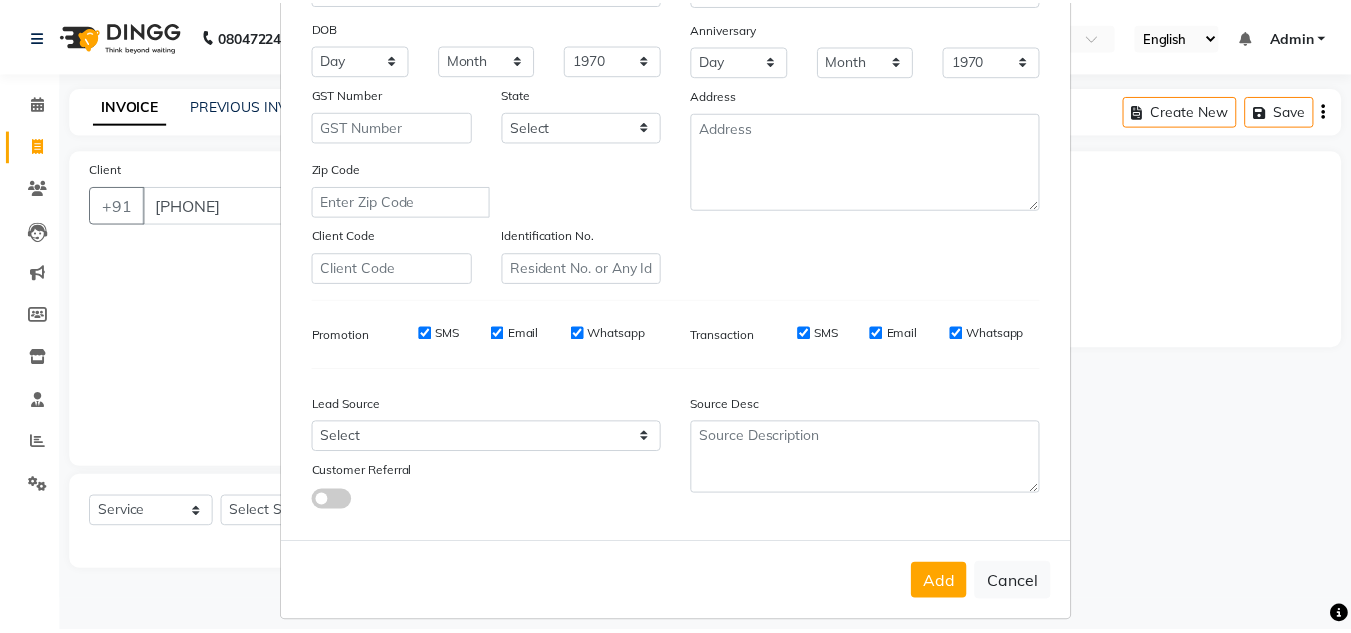 scroll, scrollTop: 290, scrollLeft: 0, axis: vertical 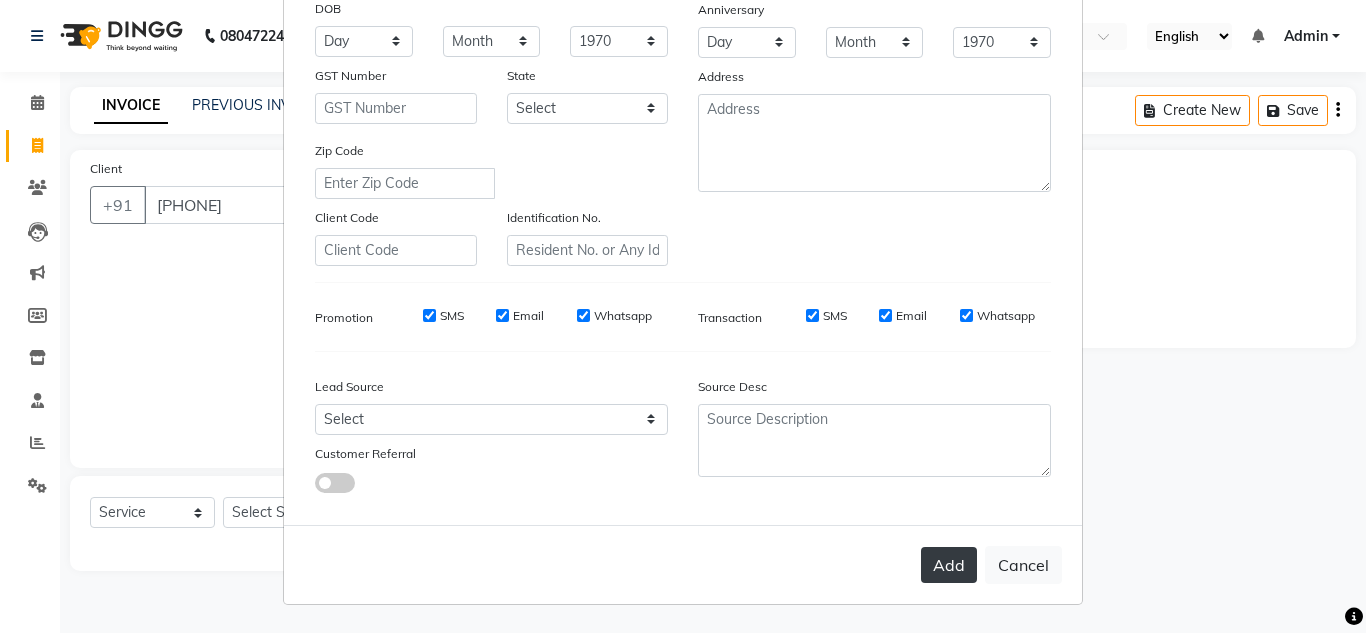 click on "Add" at bounding box center [949, 565] 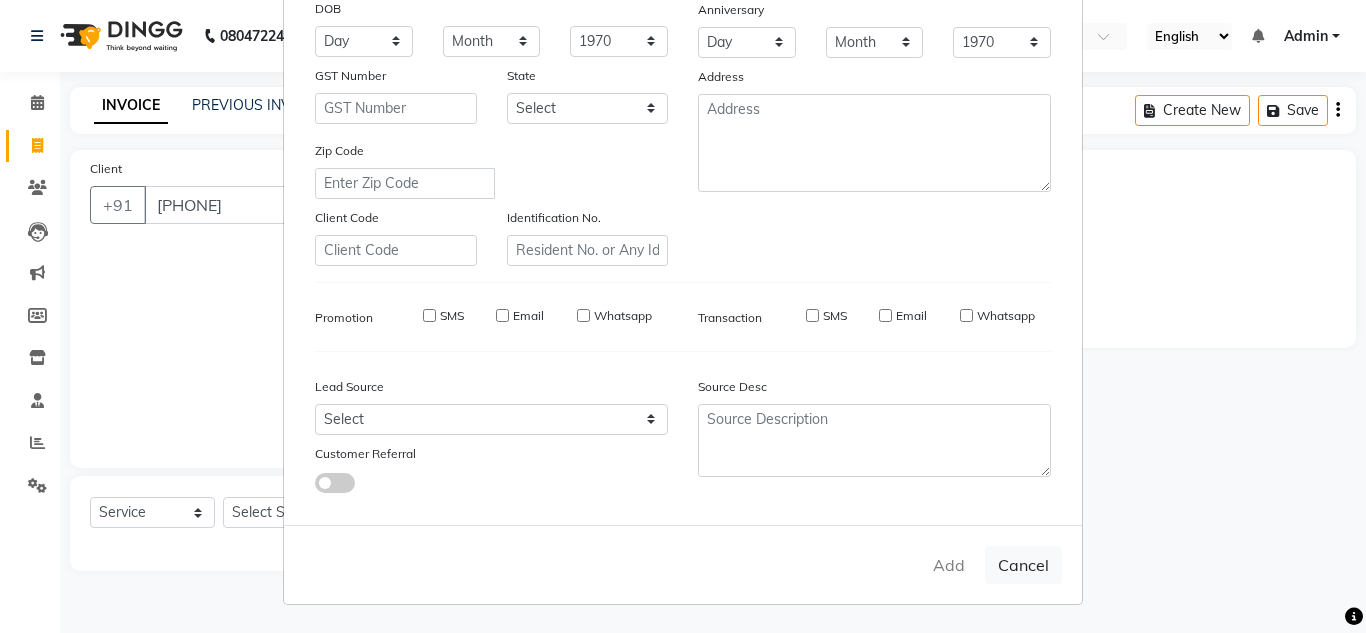 type 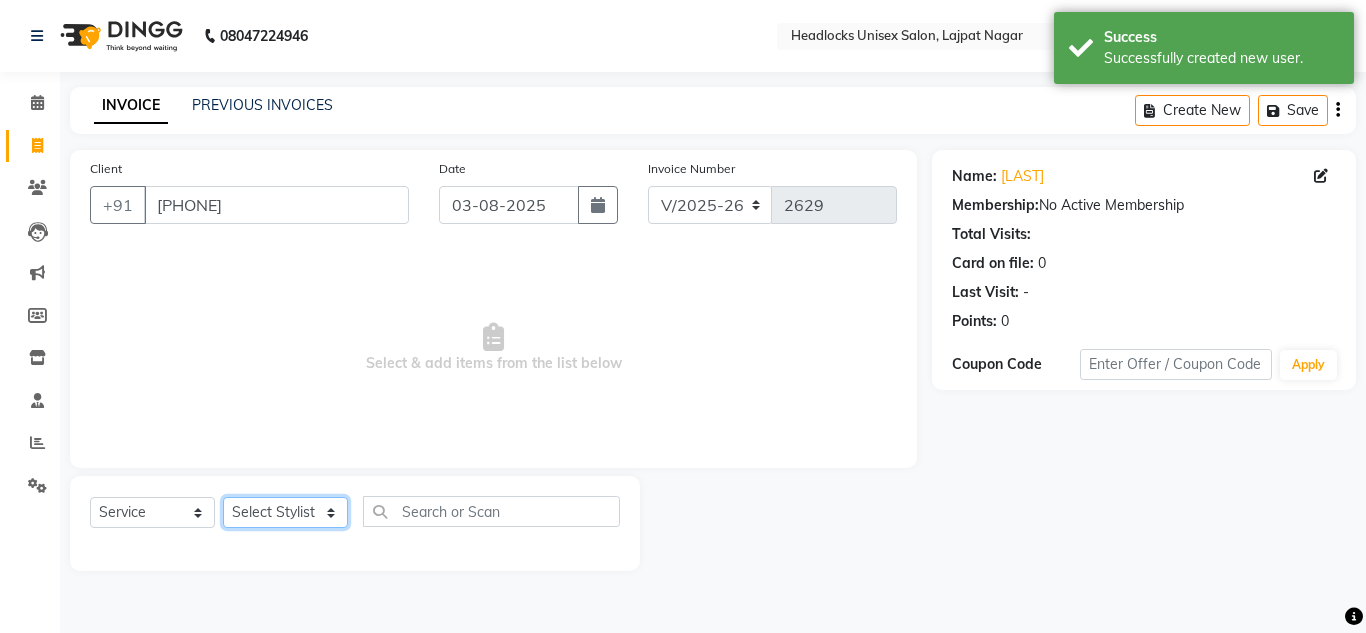 click on "Select Stylist Arman Atul Jannat Kaif Kartik Lucky Nazia Pinky Rashid Sabiya Sandeep Shankar Shavaz Malik Sudhir Suraj Vikas Vinay Roy Vinod" 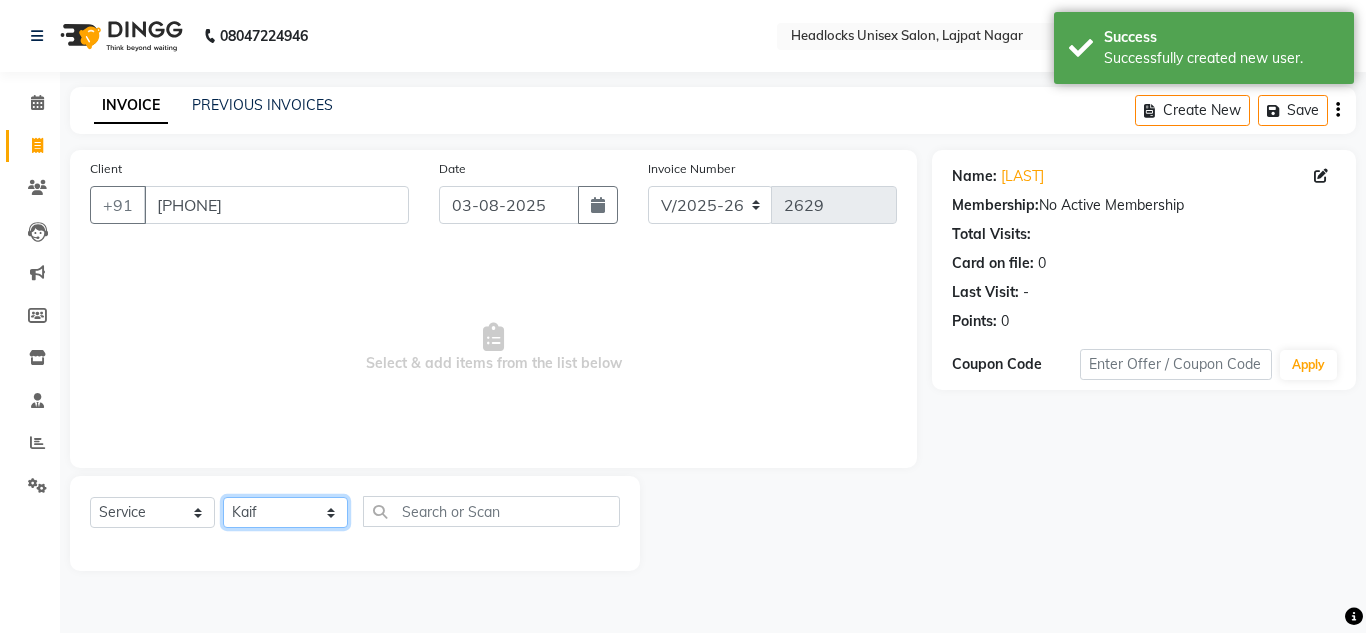 click on "Select Stylist Arman Atul Jannat Kaif Kartik Lucky Nazia Pinky Rashid Sabiya Sandeep Shankar Shavaz Malik Sudhir Suraj Vikas Vinay Roy Vinod" 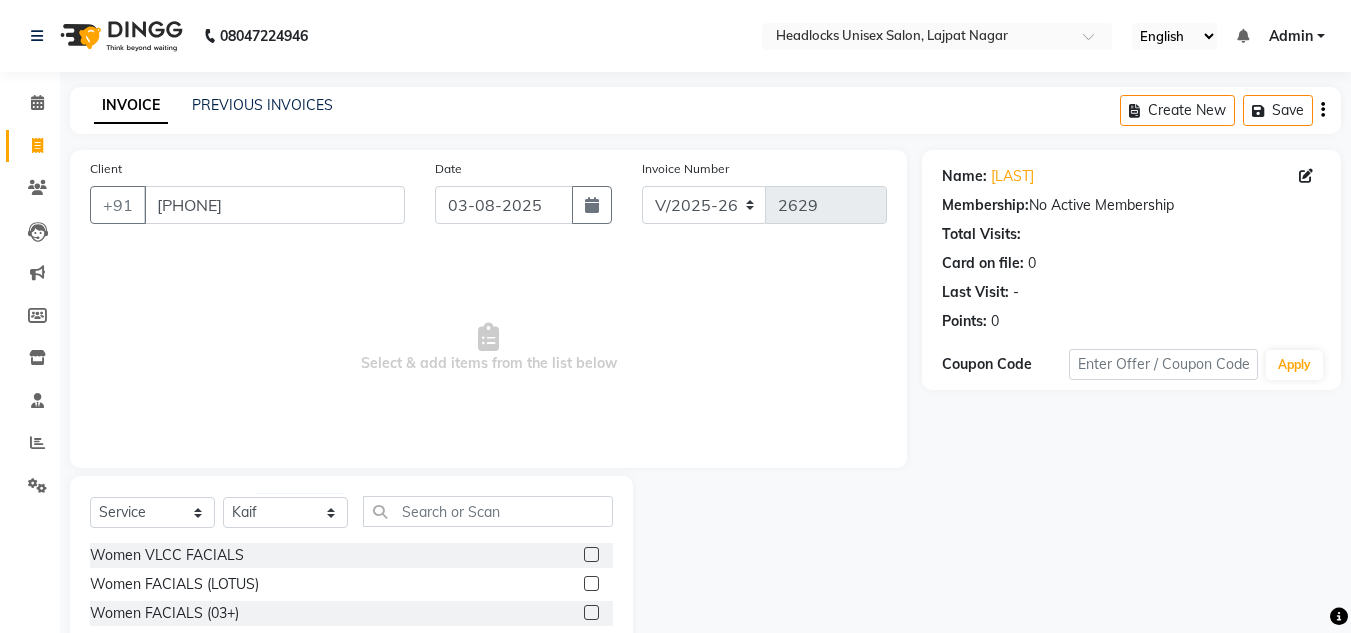click on "Select & add items from the list below" at bounding box center (488, 348) 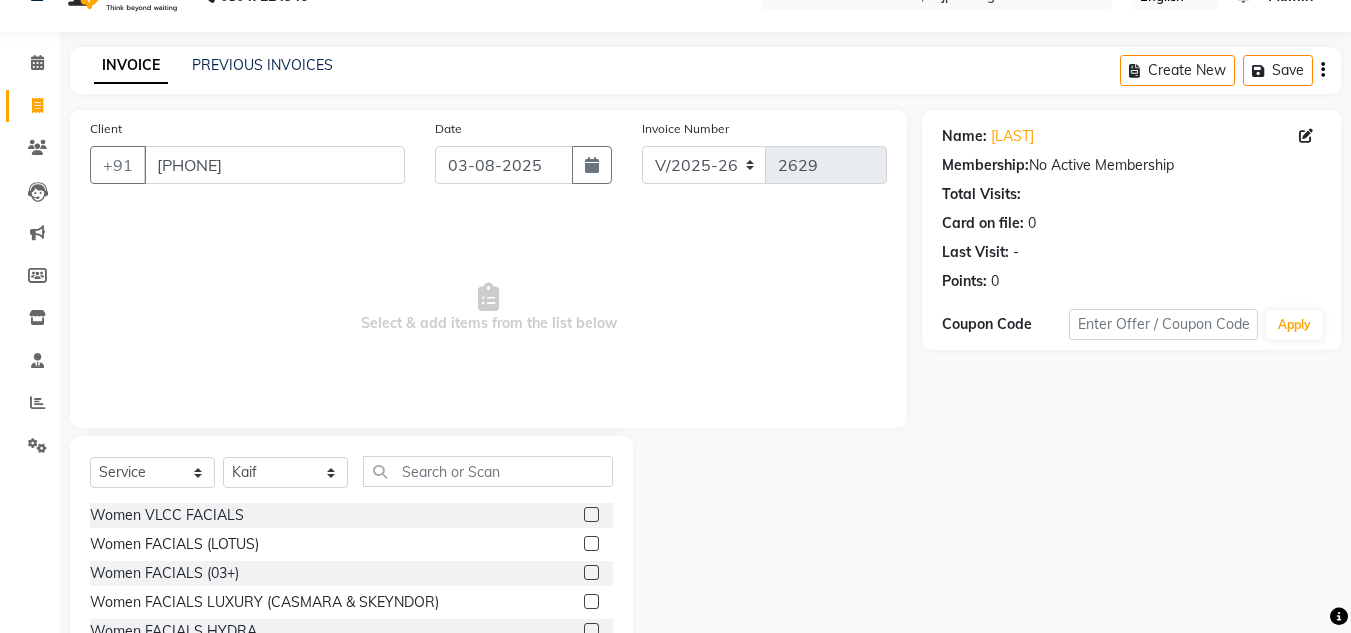 scroll, scrollTop: 168, scrollLeft: 0, axis: vertical 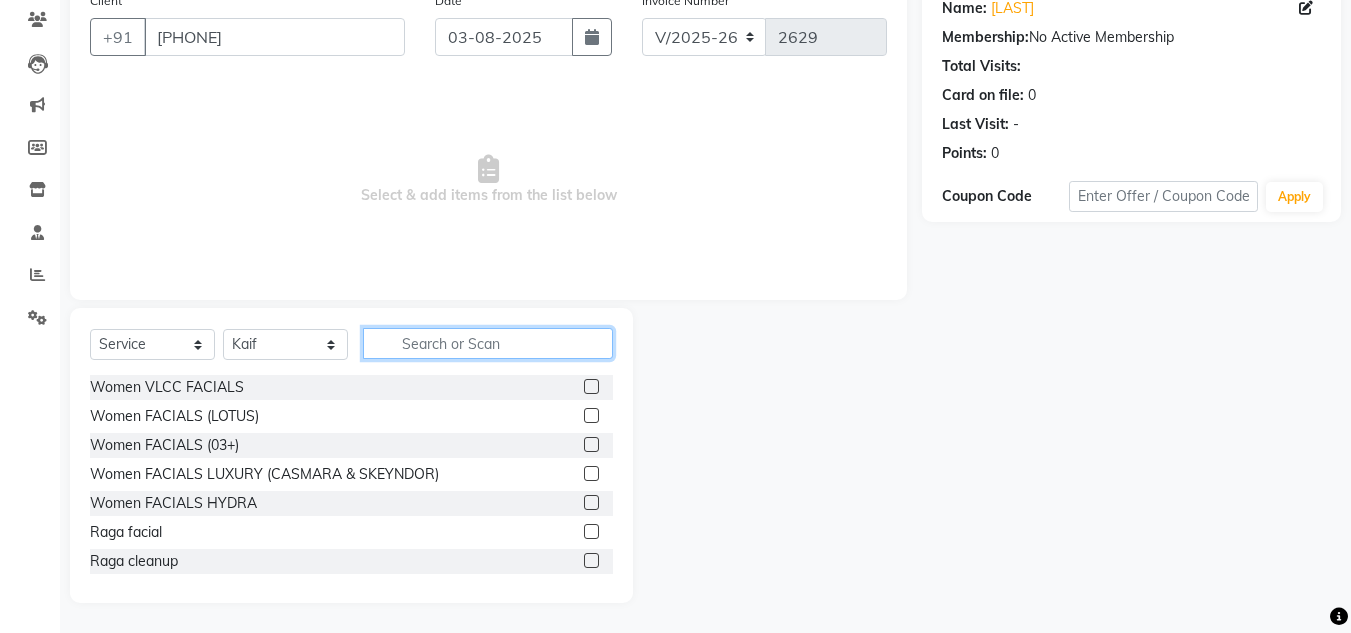 click 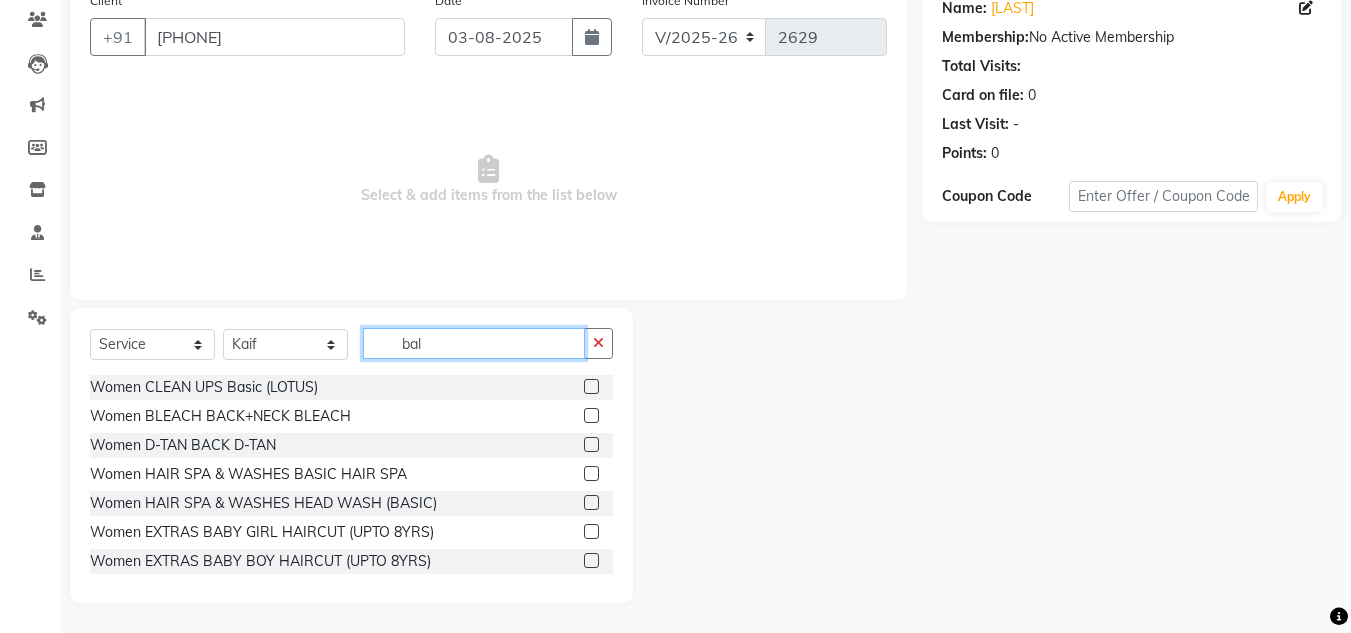 scroll, scrollTop: 26, scrollLeft: 0, axis: vertical 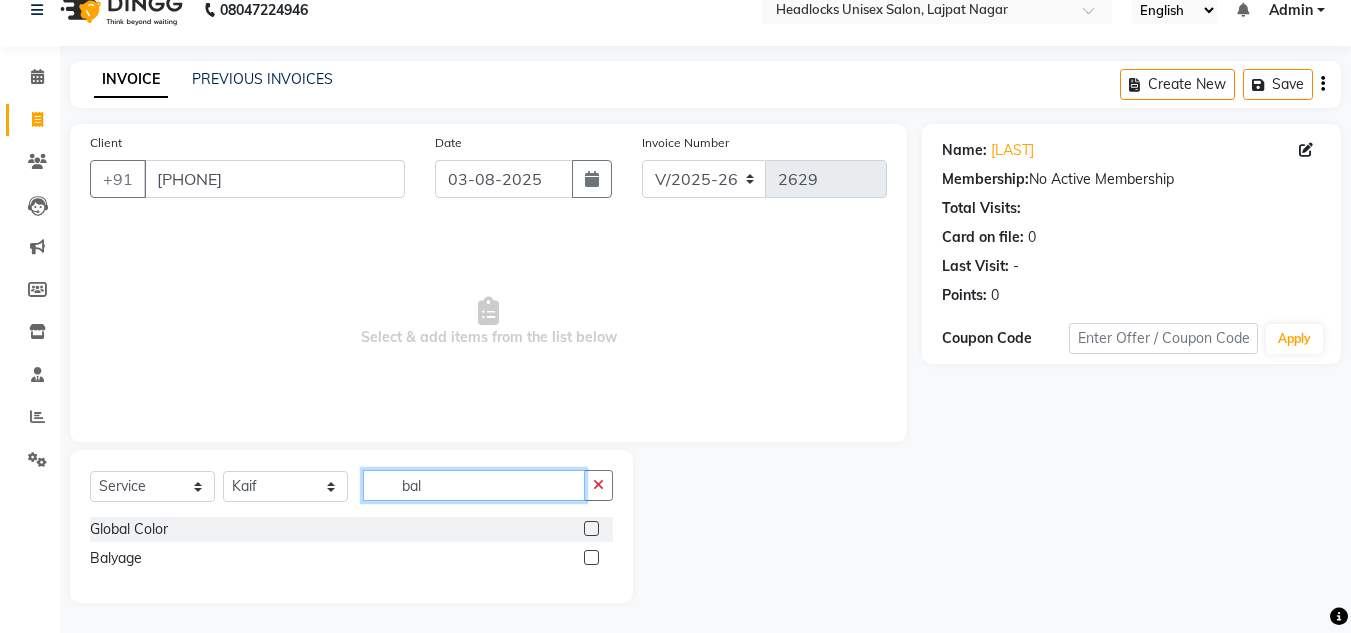 type on "bal" 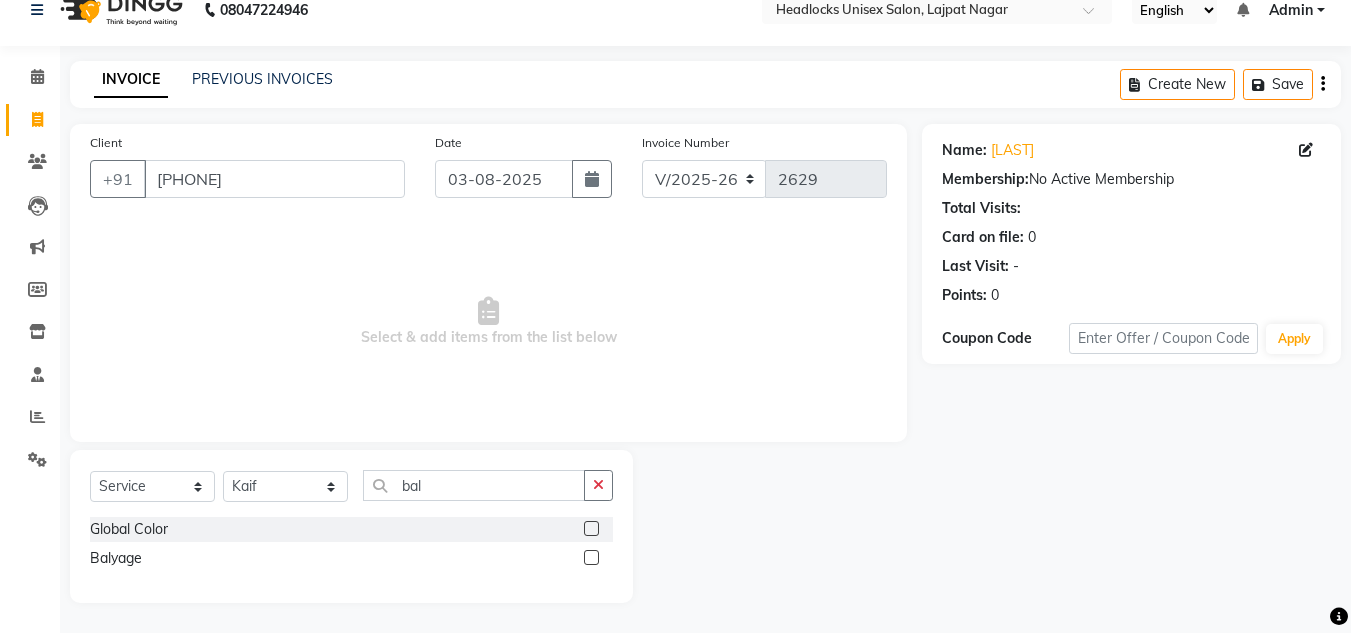 click 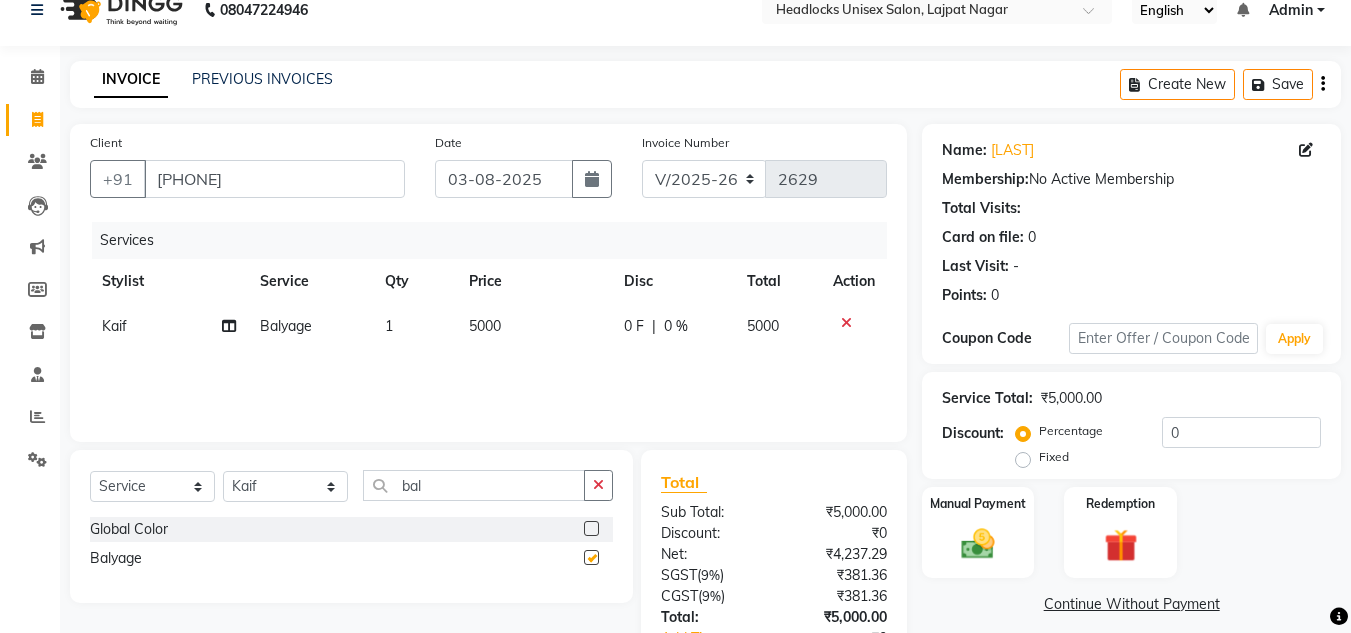checkbox on "false" 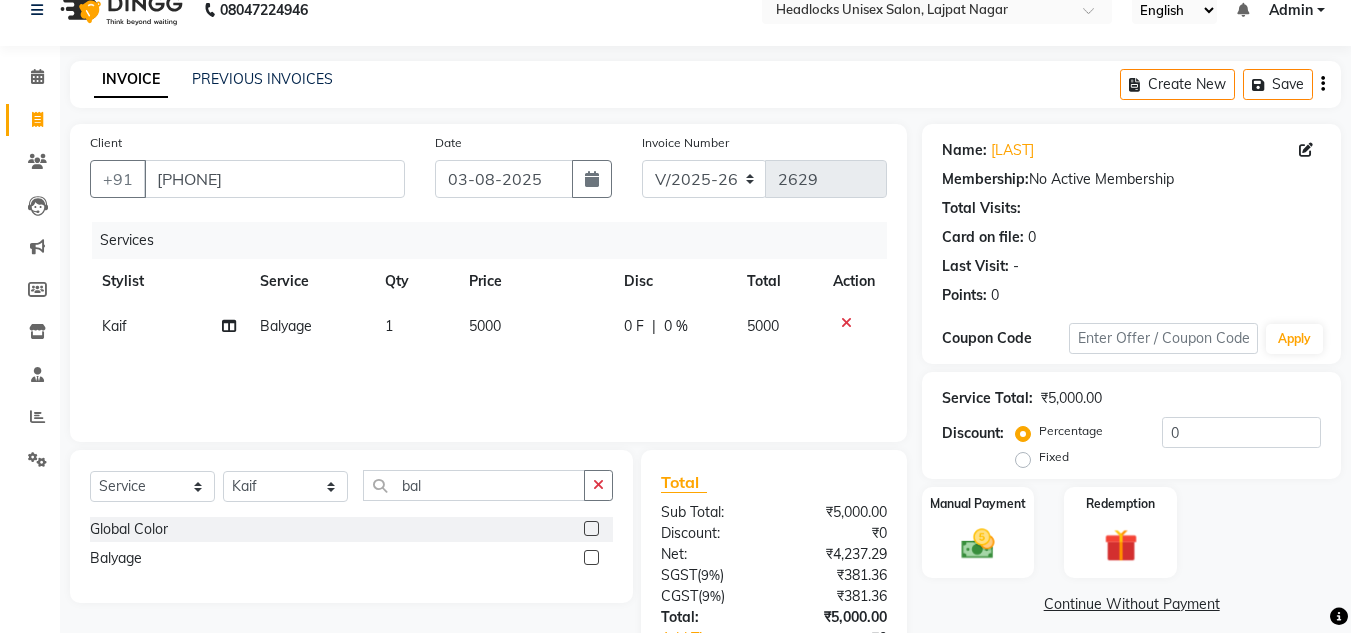 click on "5000" 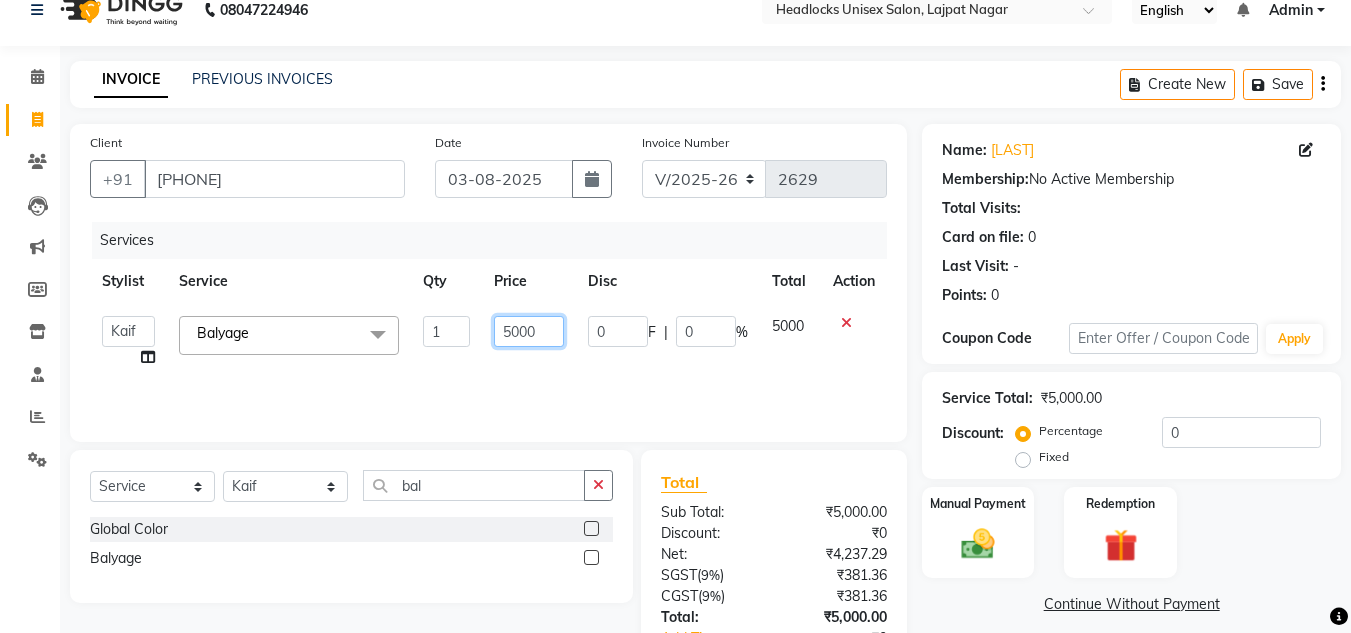 click on "5000" 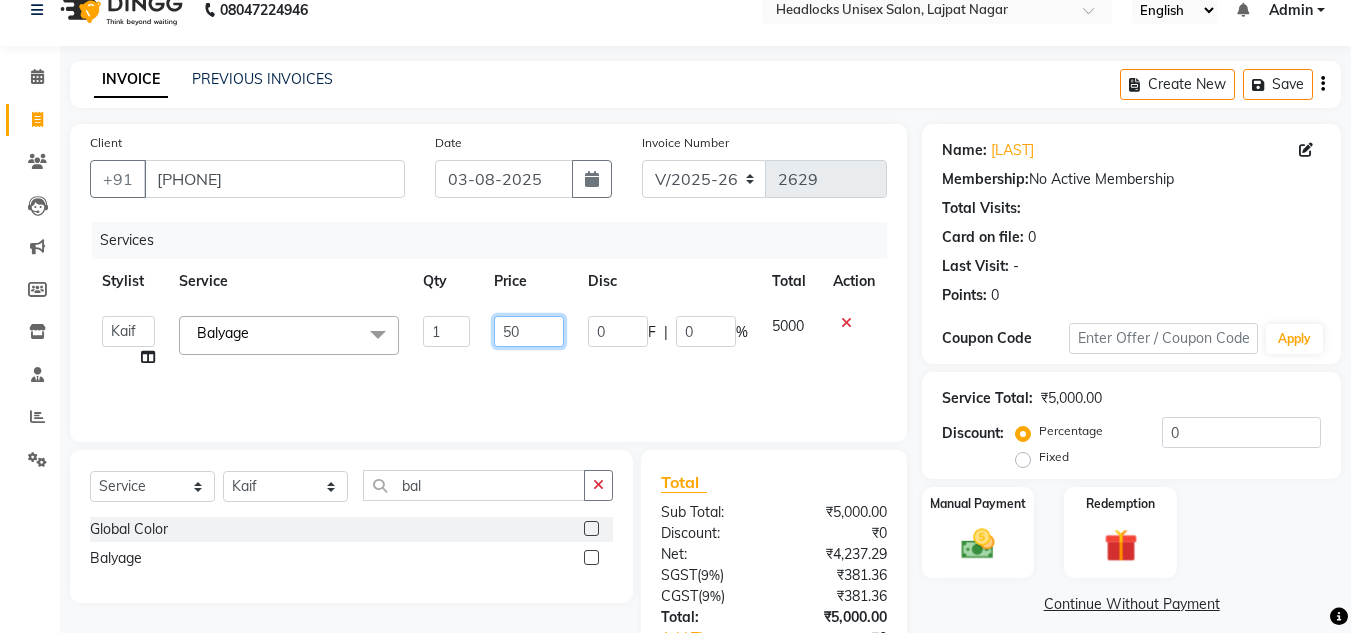 type on "5" 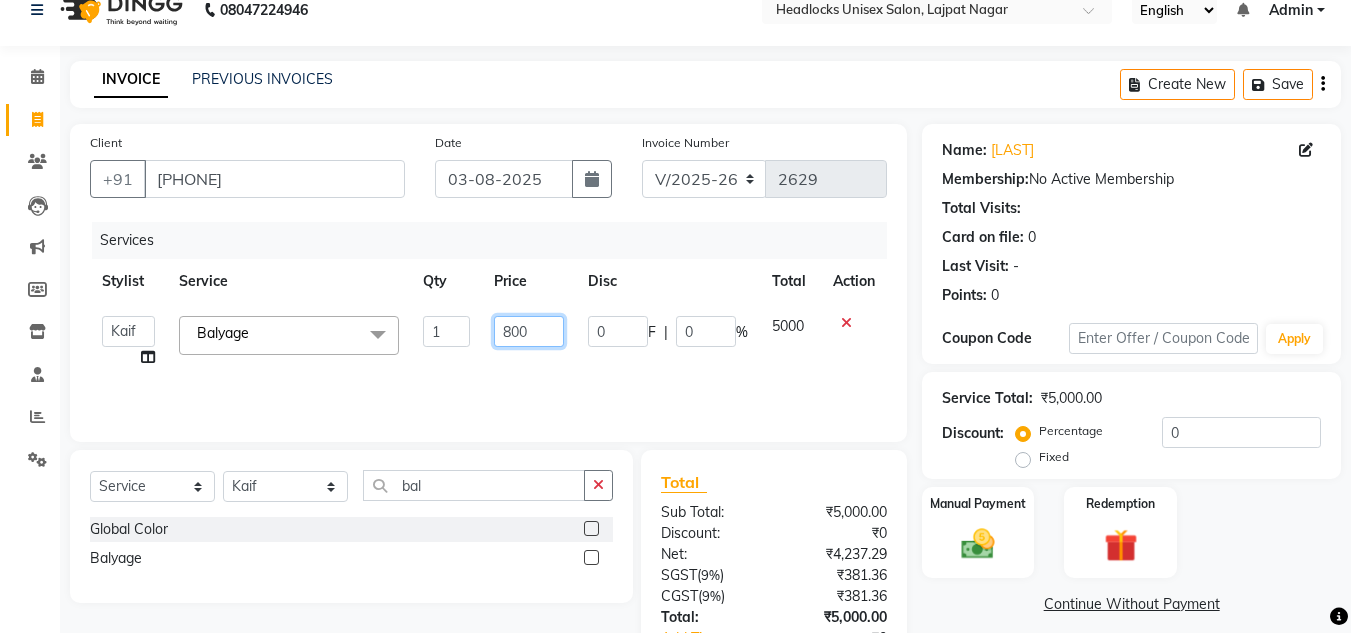 type on "8000" 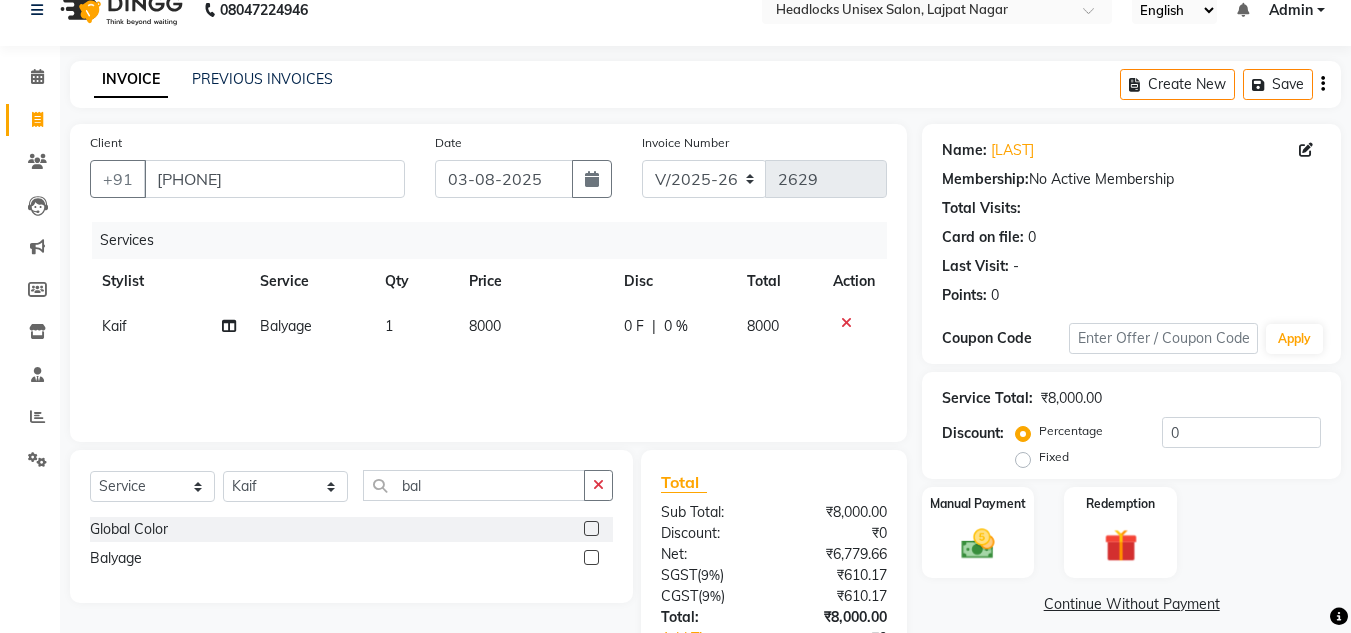 click on "Services Stylist Service Qty Price Disc Total Action [FIRST] Balyage 1 8000 0 F | 0 % 8000" 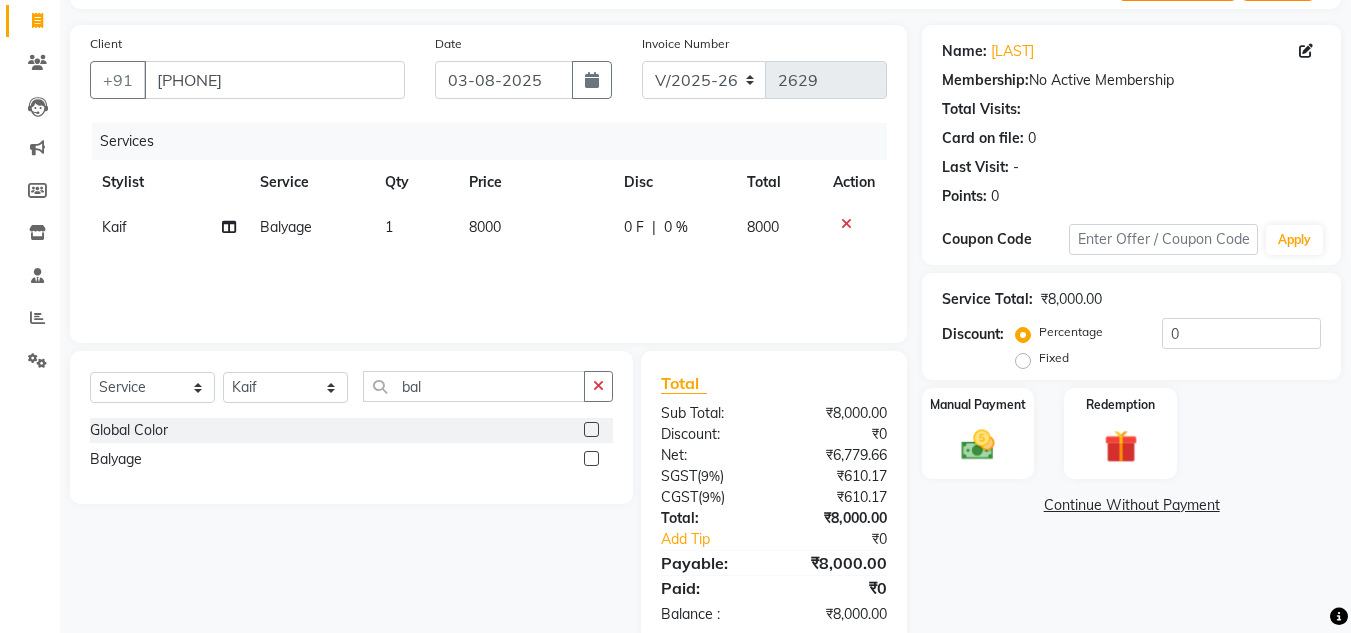 scroll, scrollTop: 167, scrollLeft: 0, axis: vertical 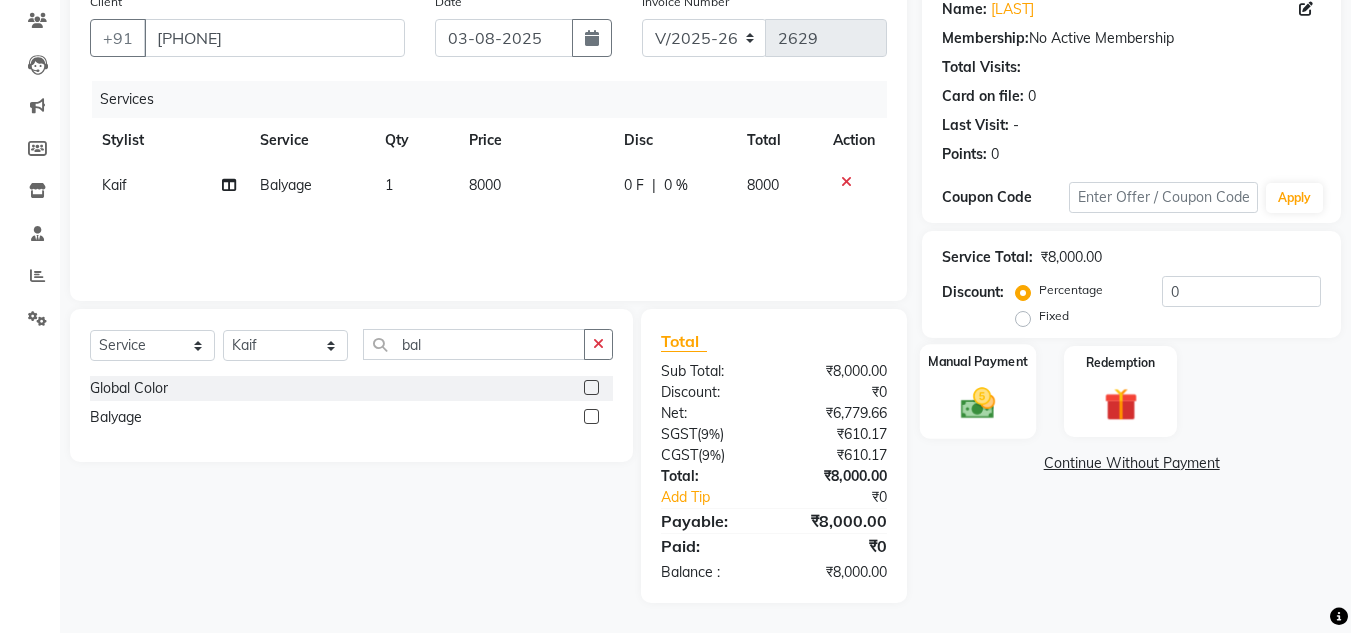 click 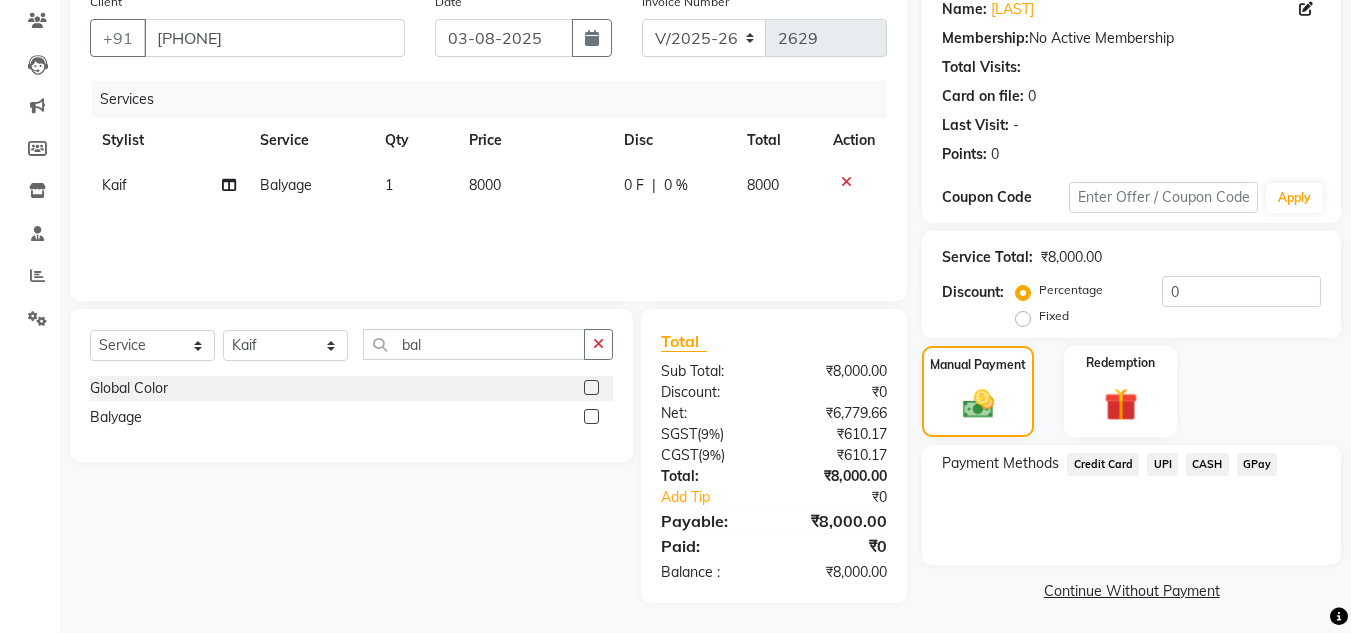click on "UPI" 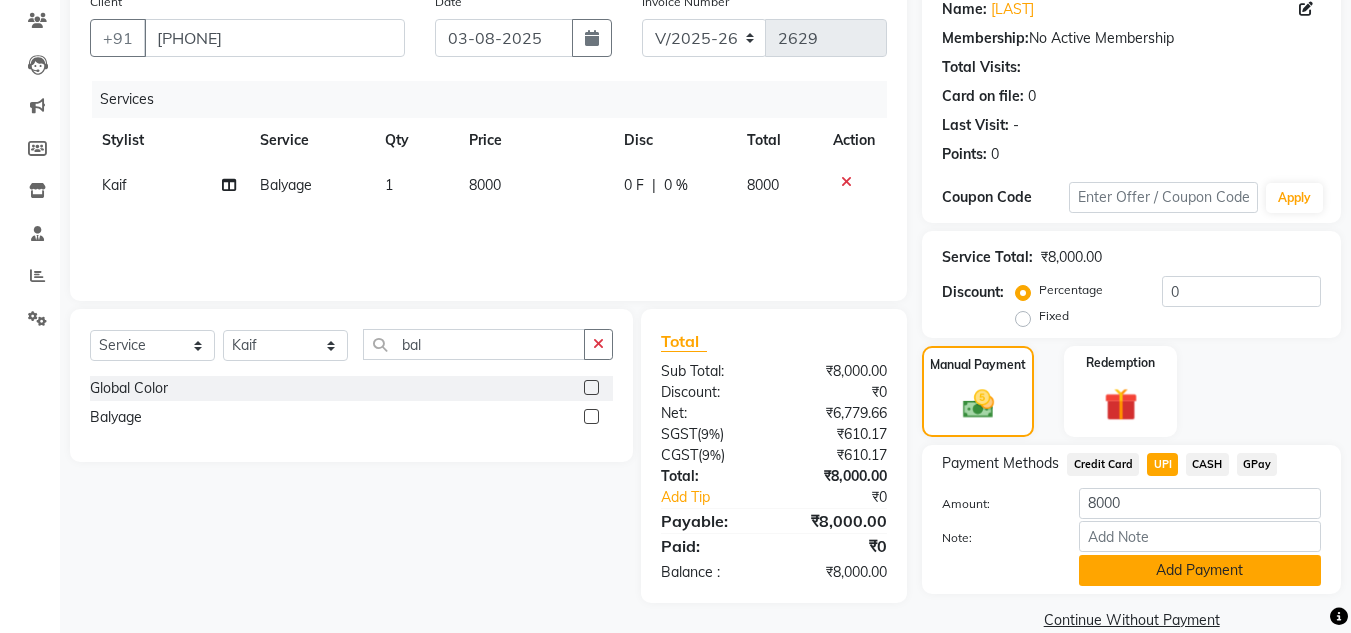 click on "Add Payment" 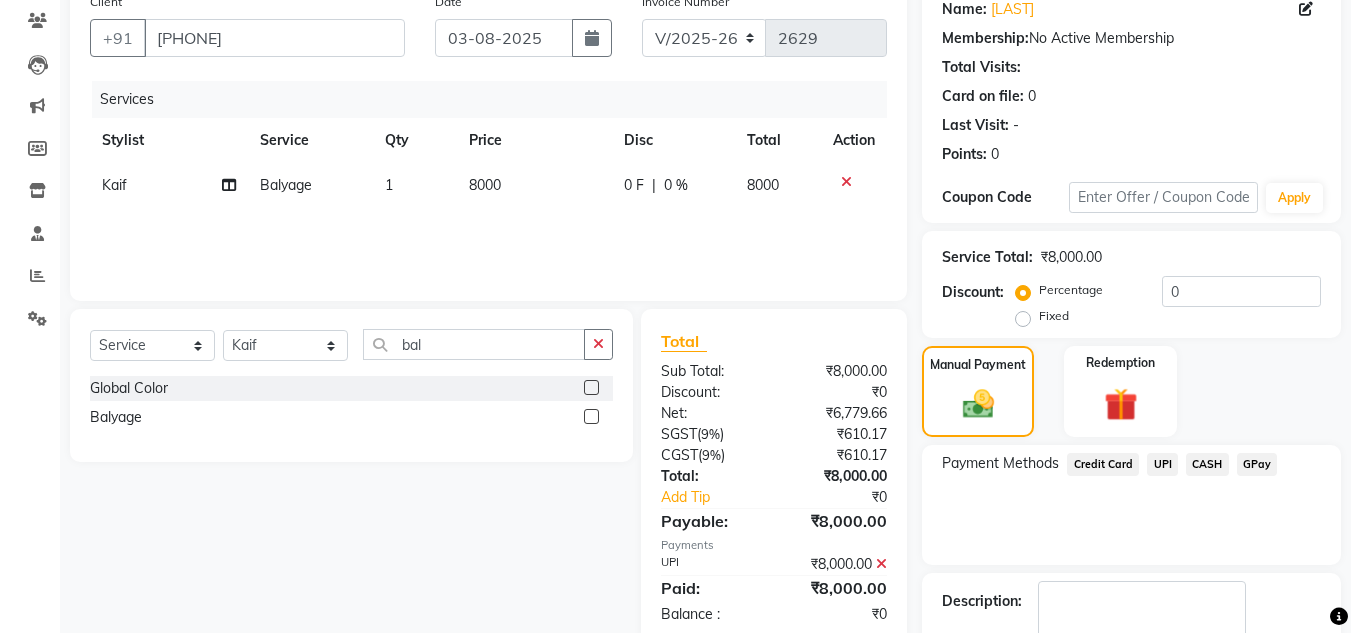 click on "Payment Methods  Credit Card   UPI   CASH   GPay" 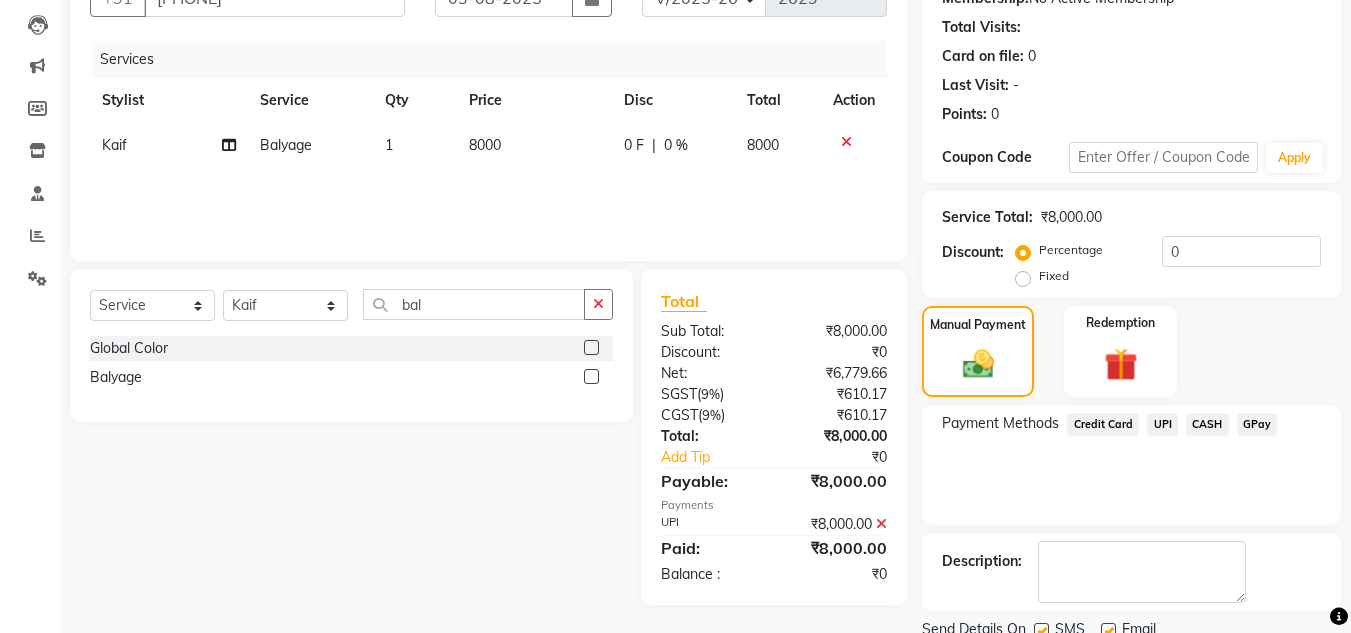 scroll, scrollTop: 283, scrollLeft: 0, axis: vertical 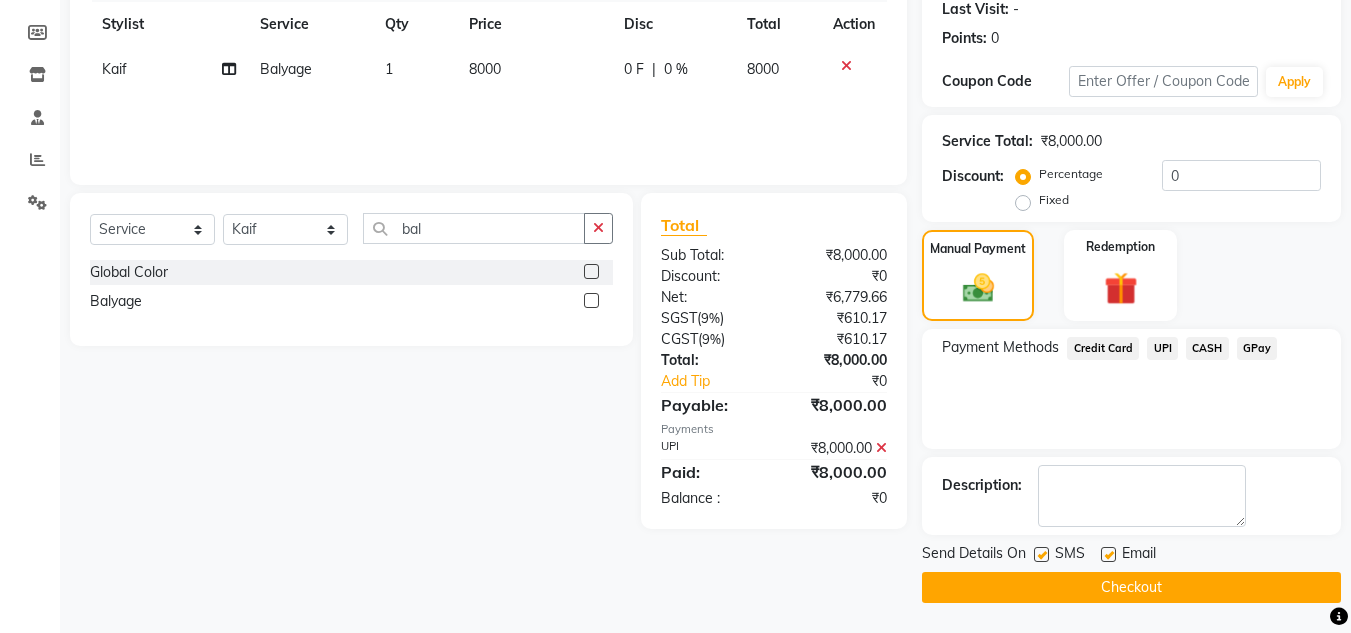 click on "Checkout" 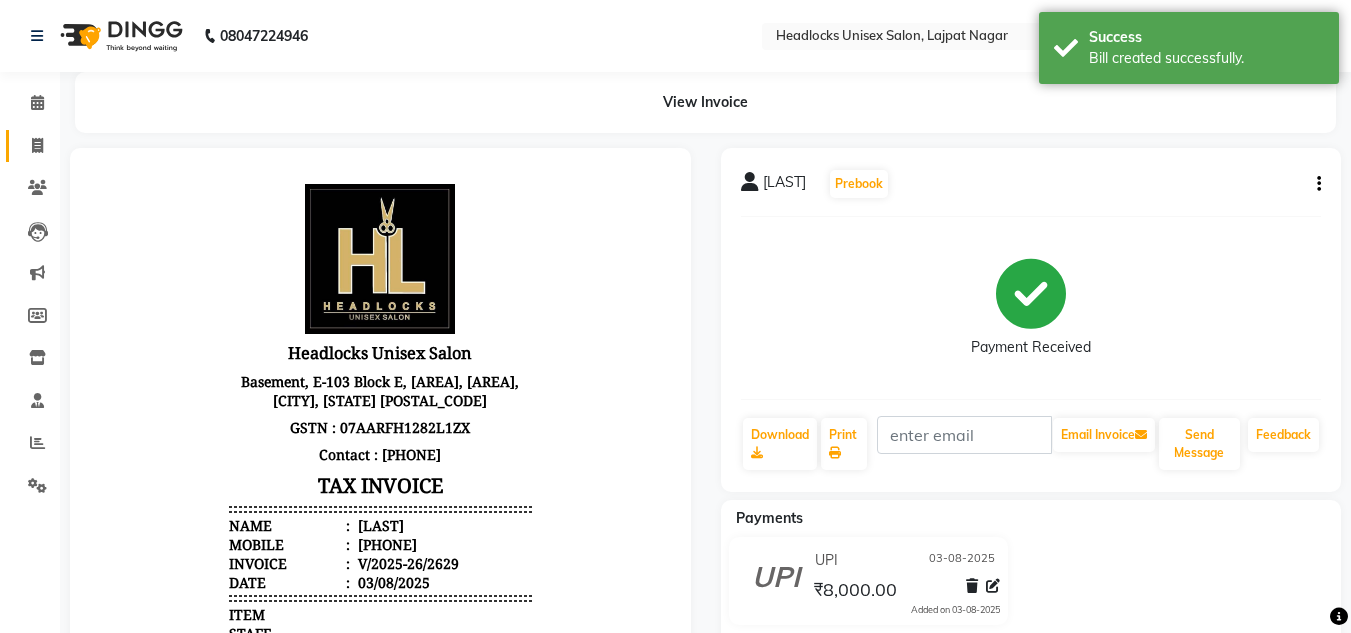 scroll, scrollTop: 0, scrollLeft: 0, axis: both 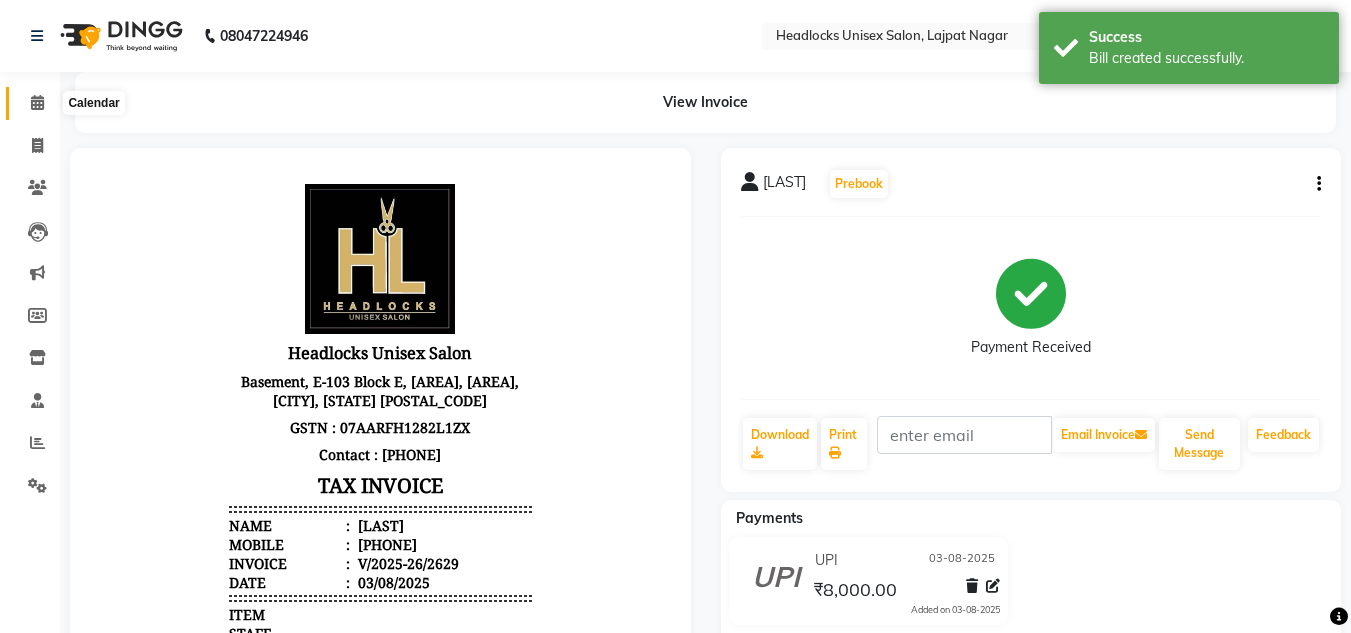 click 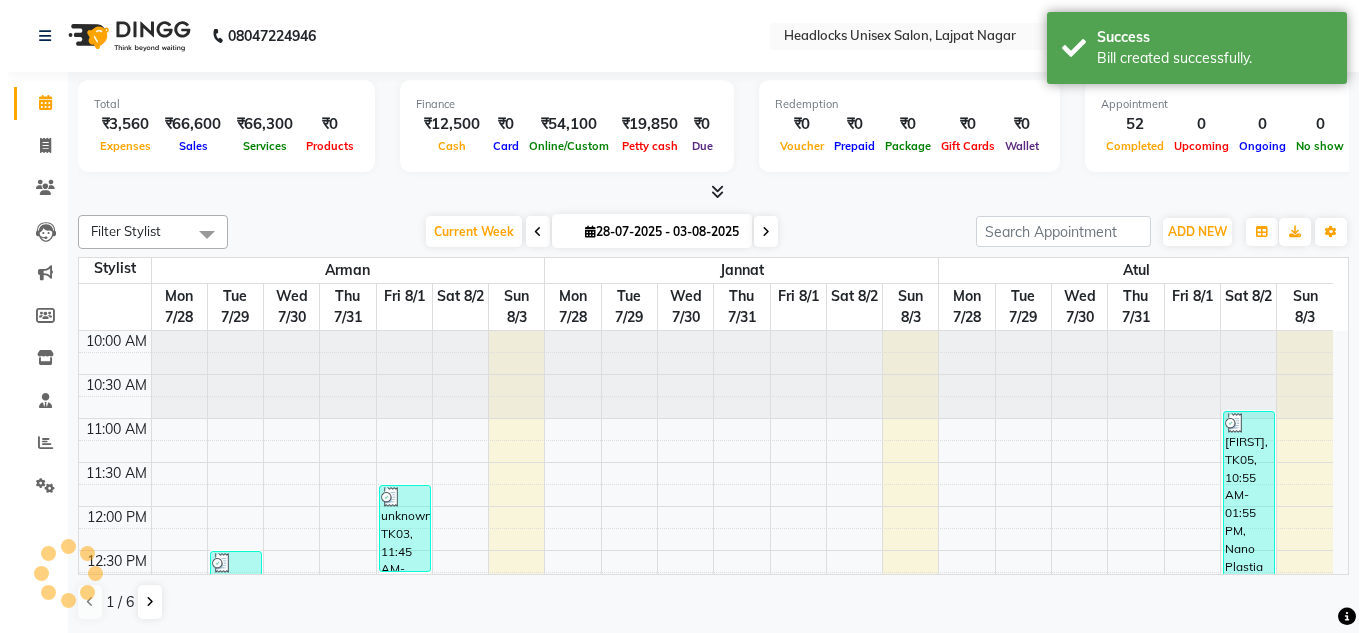 scroll, scrollTop: 0, scrollLeft: 0, axis: both 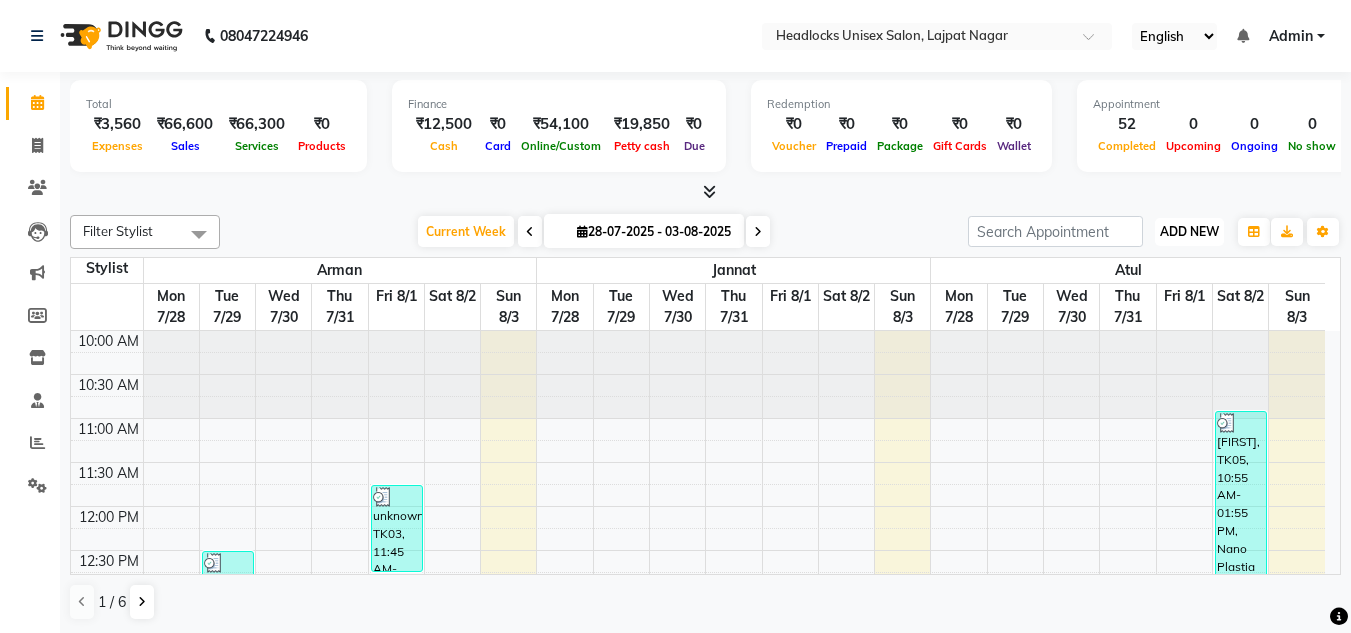 click on "ADD NEW" at bounding box center [1189, 231] 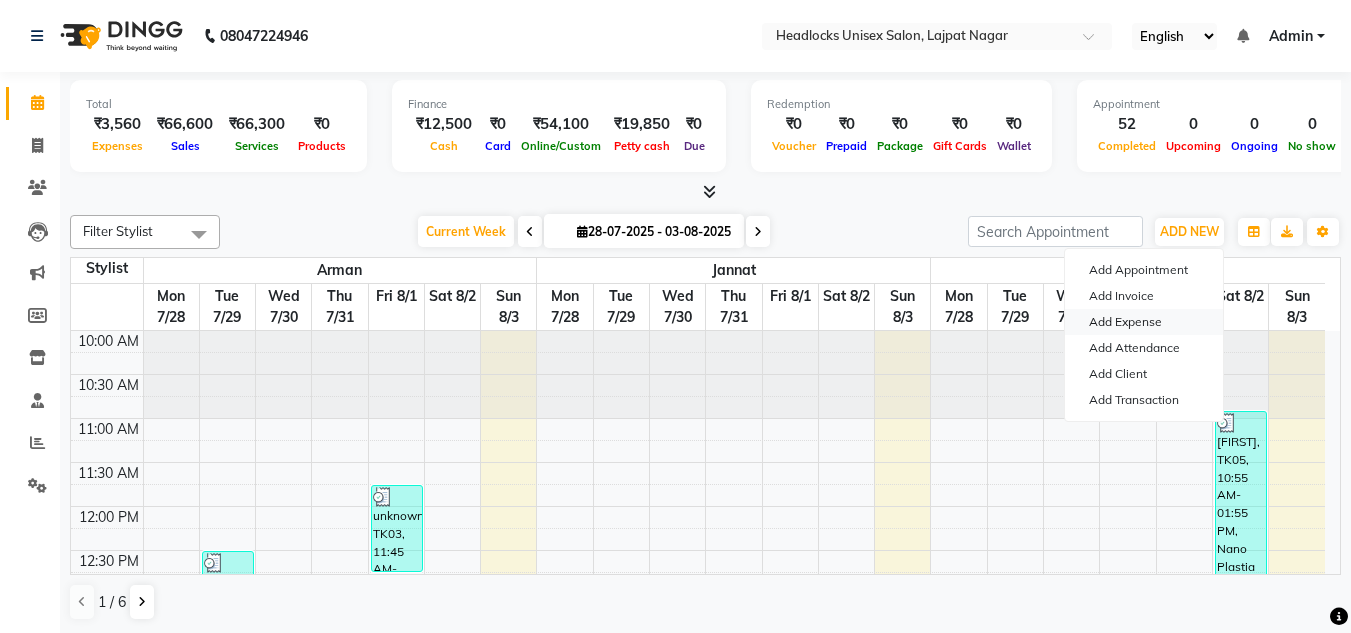 click on "Add Expense" at bounding box center (1144, 322) 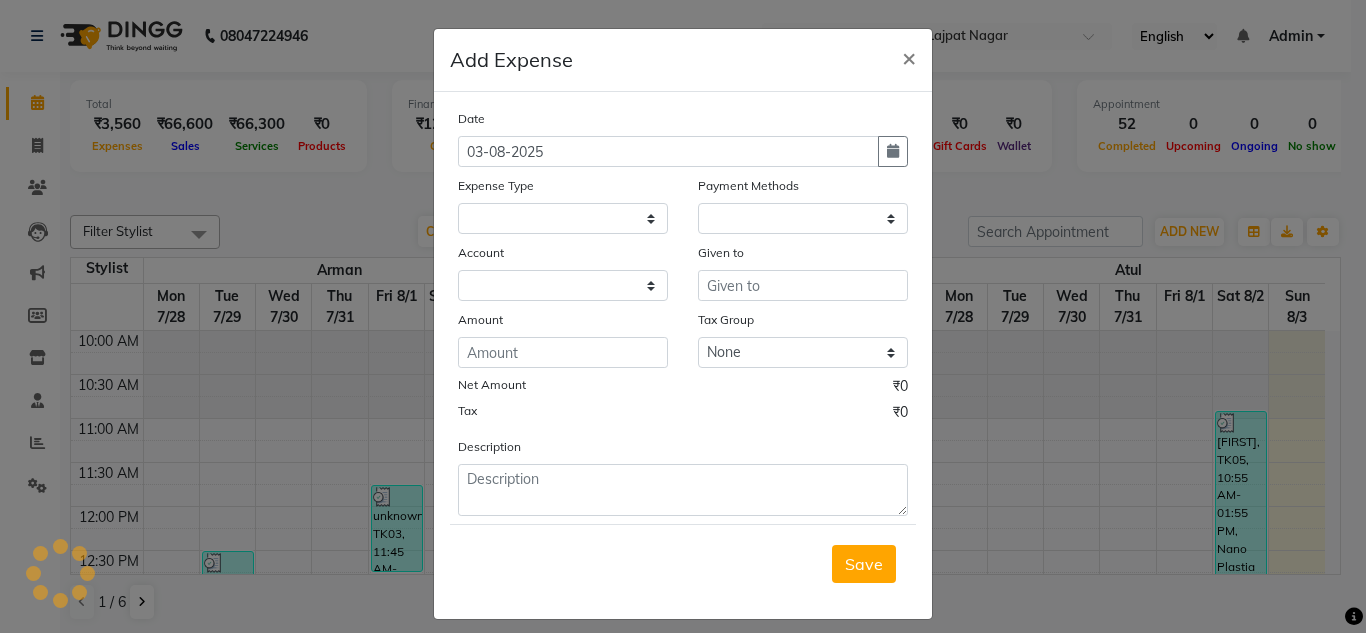 select 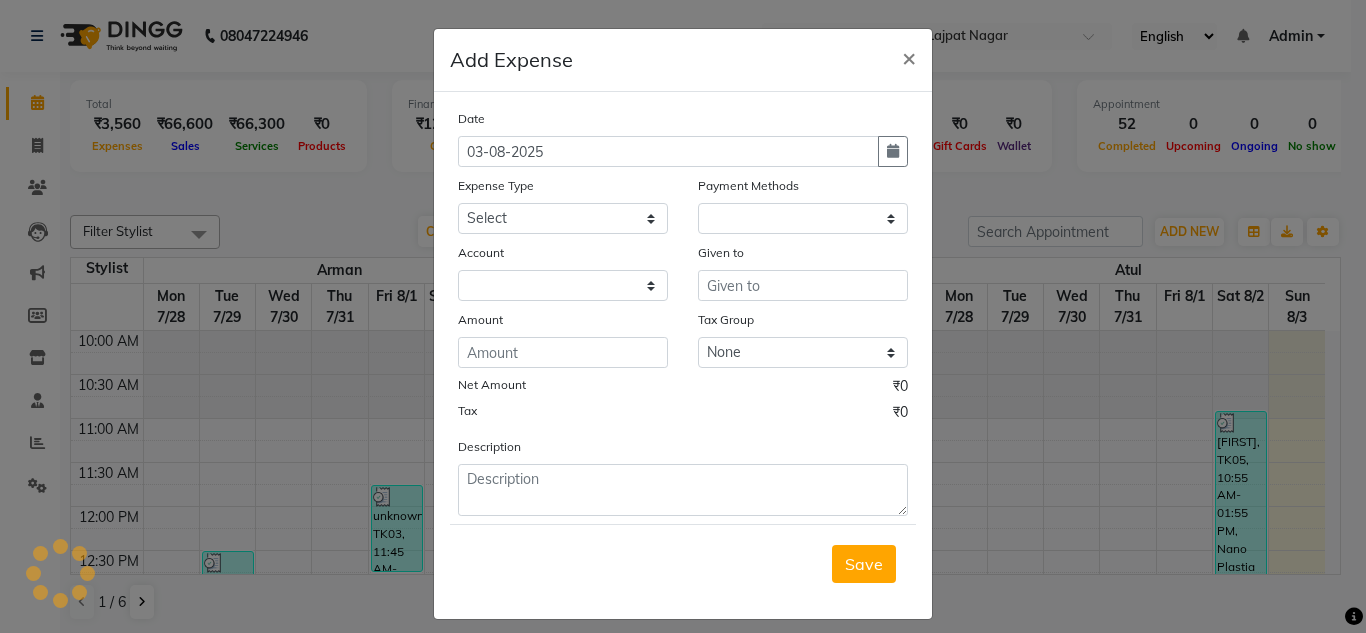select on "1" 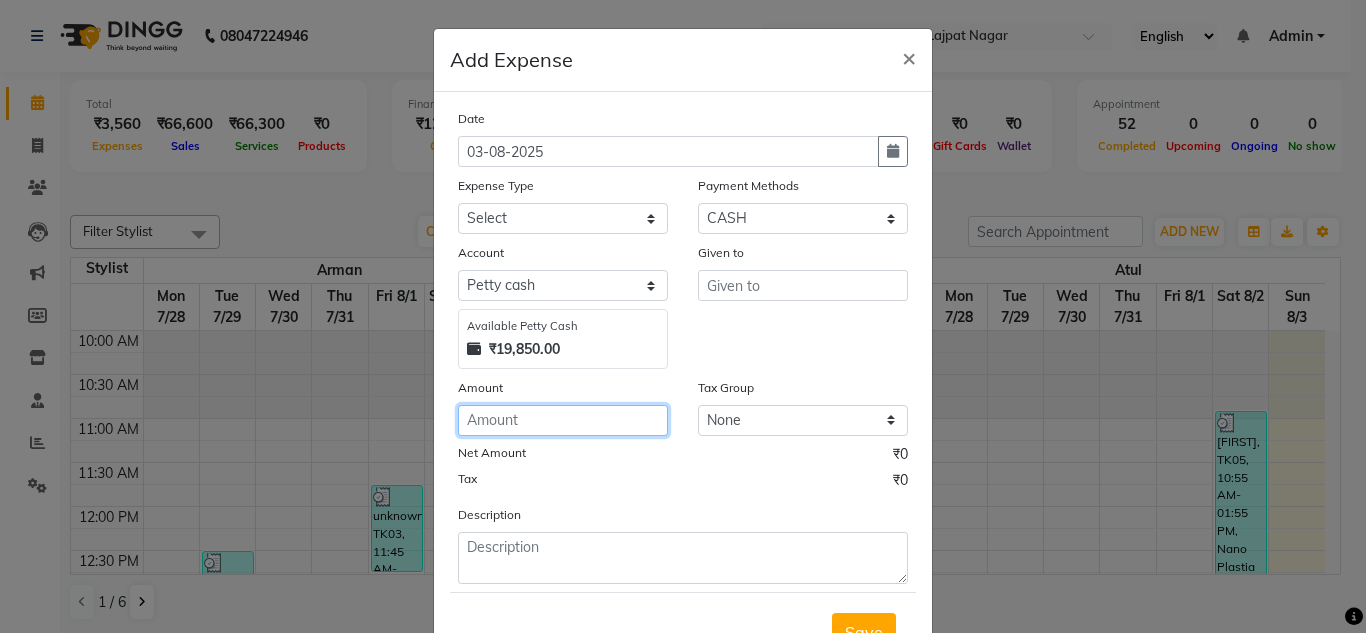click 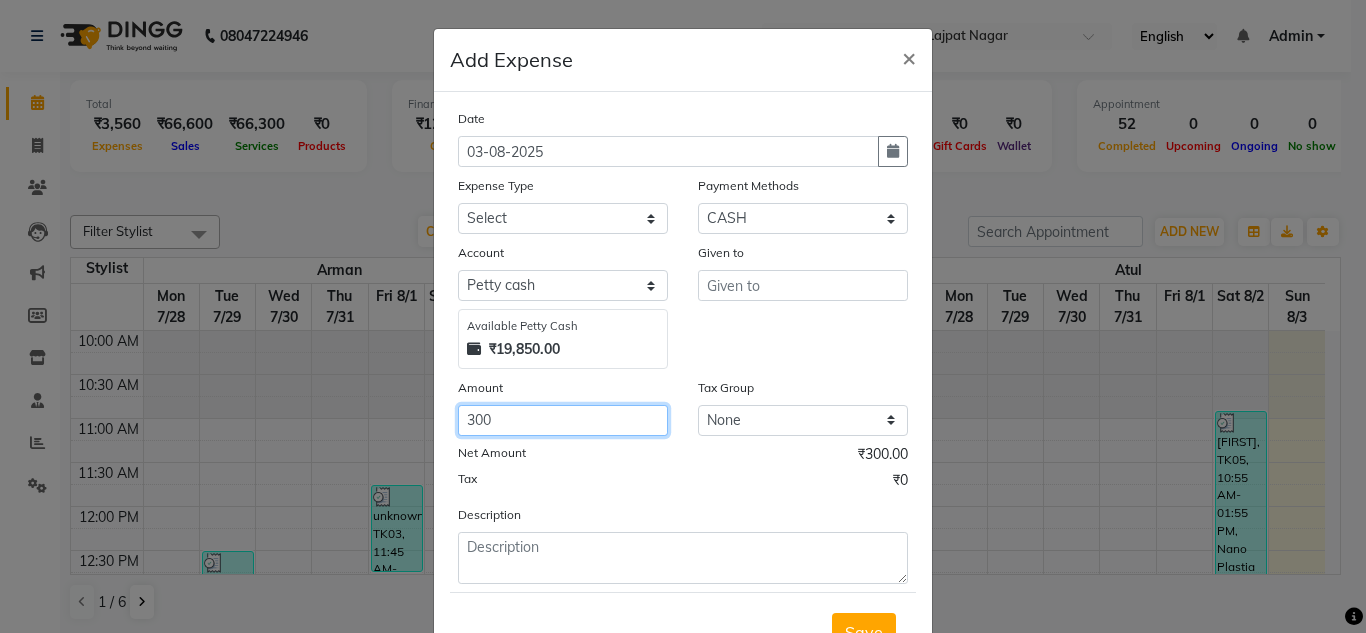 type on "300" 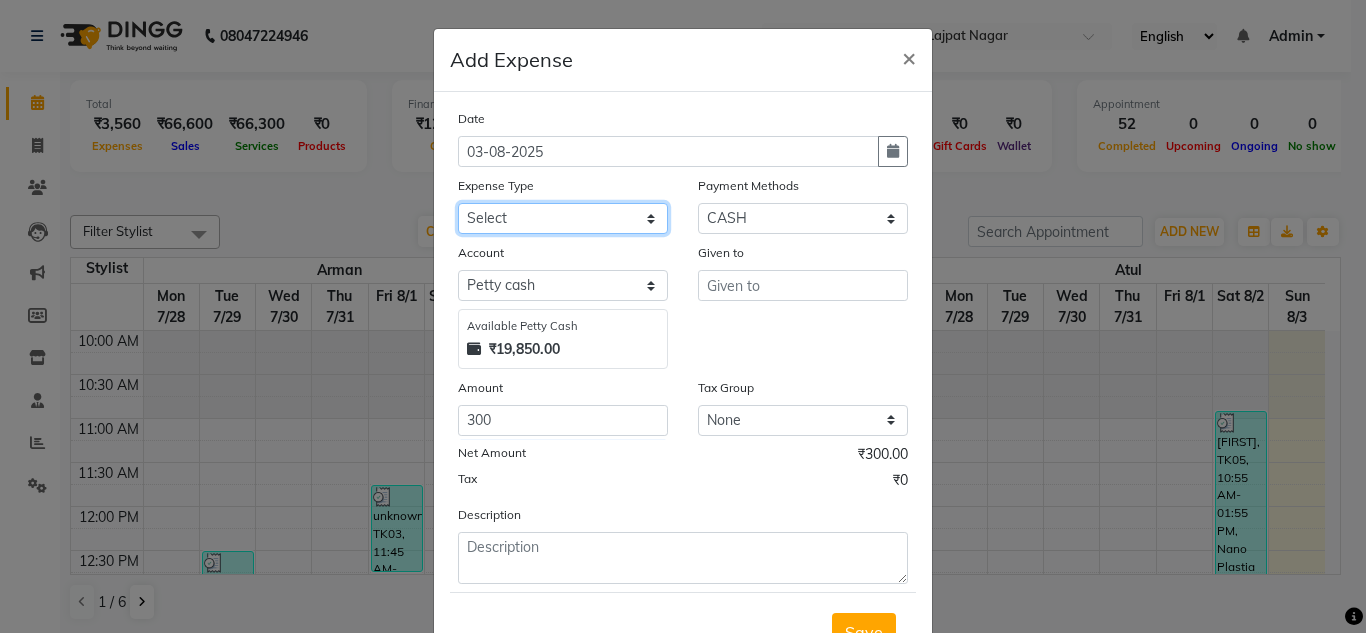 click on "Select Advance Salary Bank charges Car maintenance  Cash transfer to bank Cash transfer to hub charity client food Client Snacks Clinical charges coffee Equipment Fuel Govt fee Incentive Insurance International purchase Loan Repayment Maintenance maintenance Marketing milk Miscellaneous MRA night convence oil Other Pantry pentary item Product product incentive Rent Salary Staff Snacks sugar Tax tea Tea & Refreshment tip urgent stock Utilities water bottles" 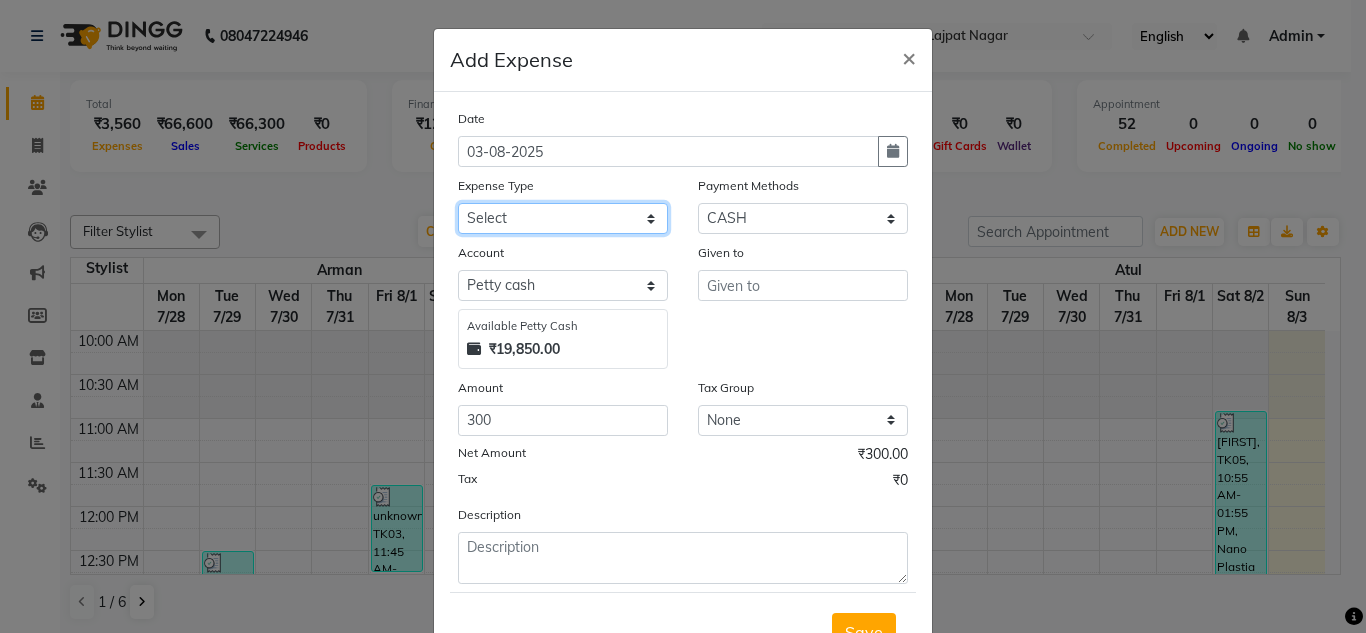 select on "16802" 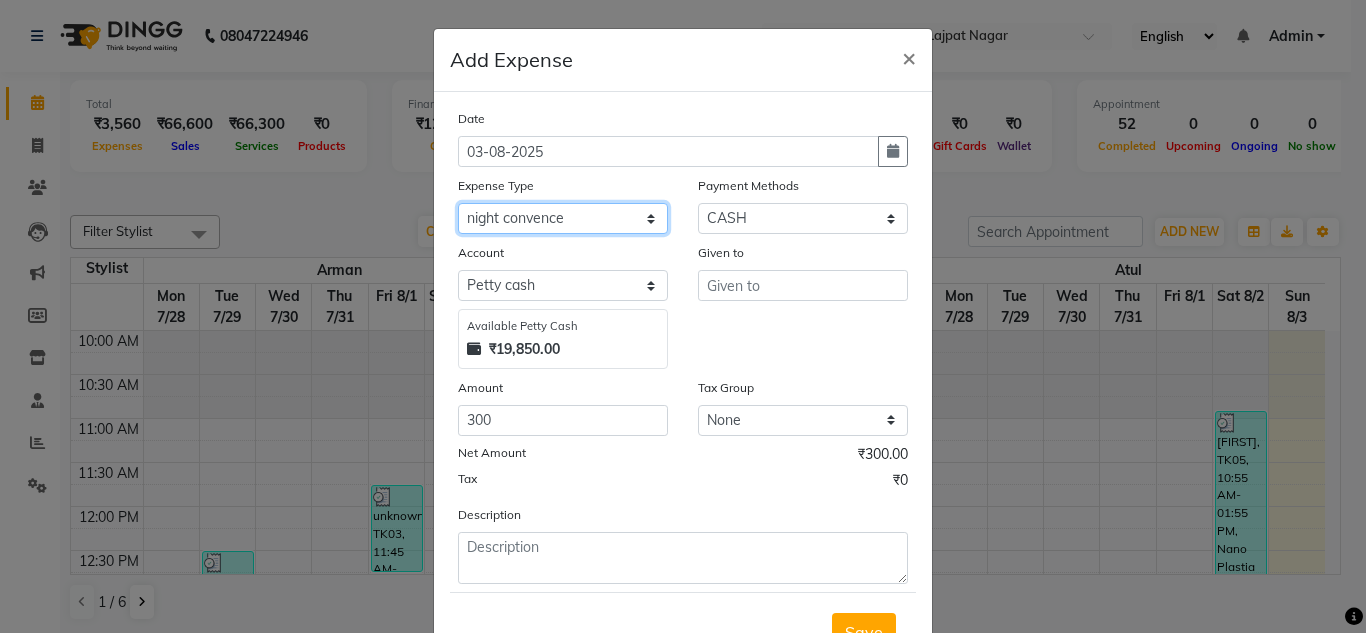 click on "Select Advance Salary Bank charges Car maintenance  Cash transfer to bank Cash transfer to hub charity client food Client Snacks Clinical charges coffee Equipment Fuel Govt fee Incentive Insurance International purchase Loan Repayment Maintenance maintenance Marketing milk Miscellaneous MRA night convence oil Other Pantry pentary item Product product incentive Rent Salary Staff Snacks sugar Tax tea Tea & Refreshment tip urgent stock Utilities water bottles" 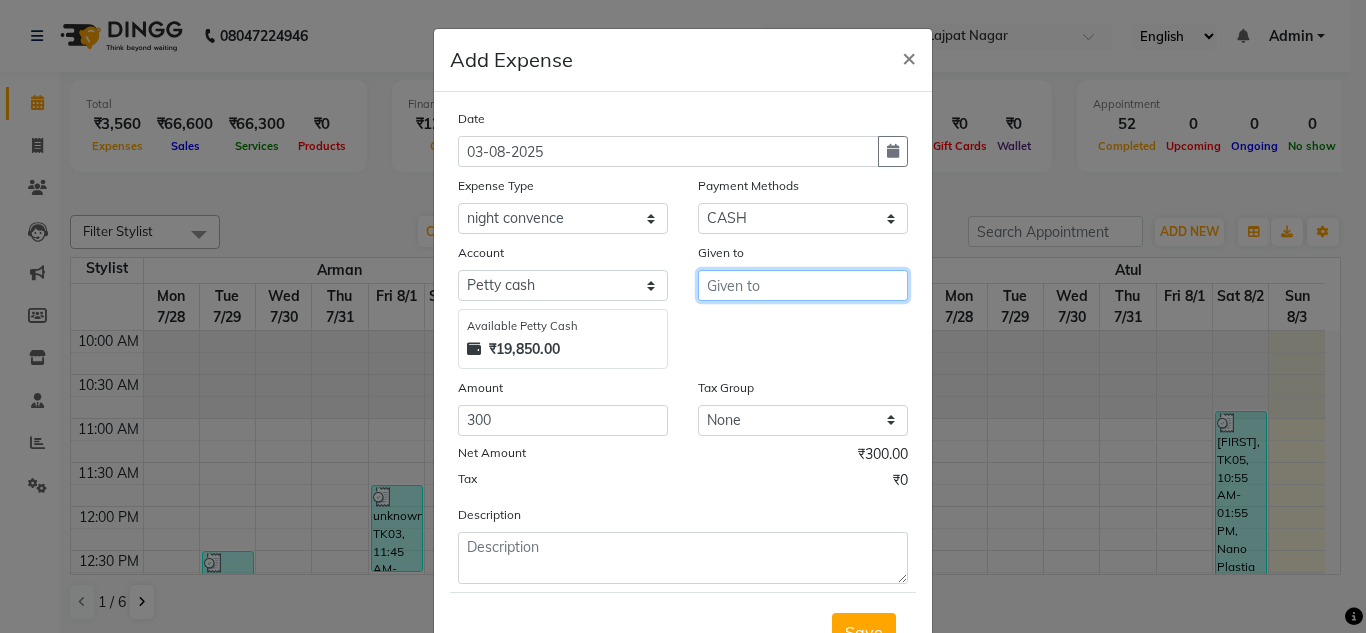 click at bounding box center (803, 285) 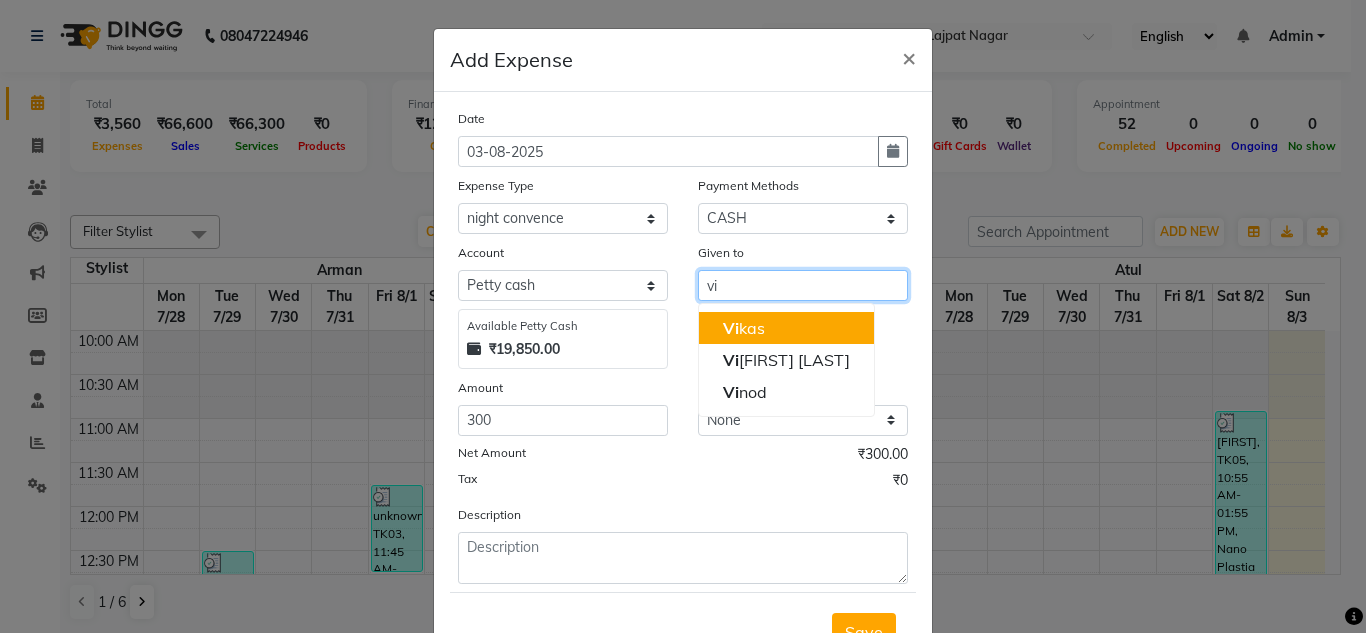 click on "Vi" 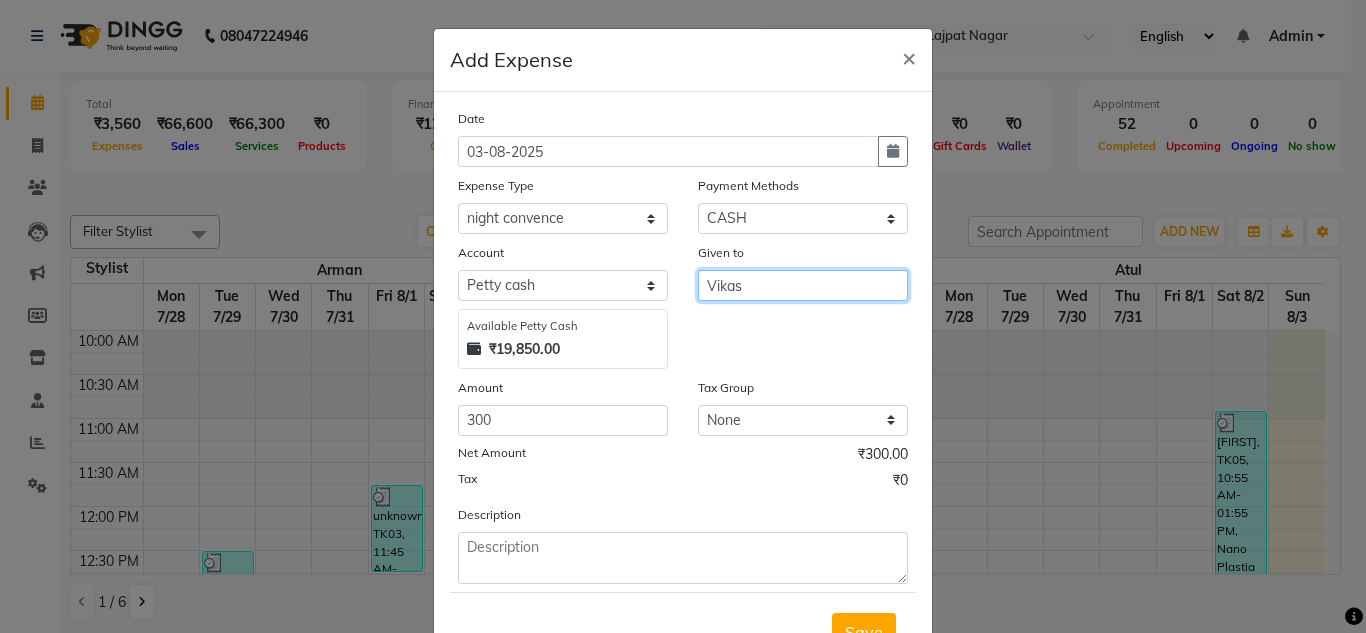 type on "Vikas" 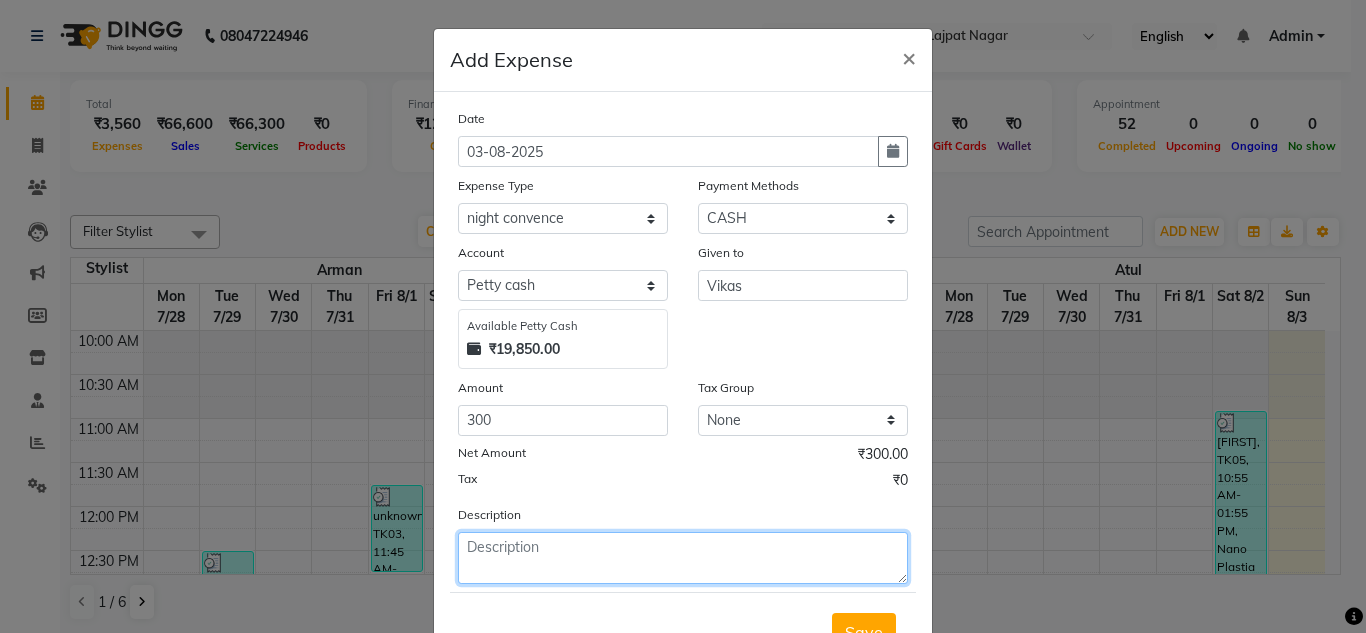 click 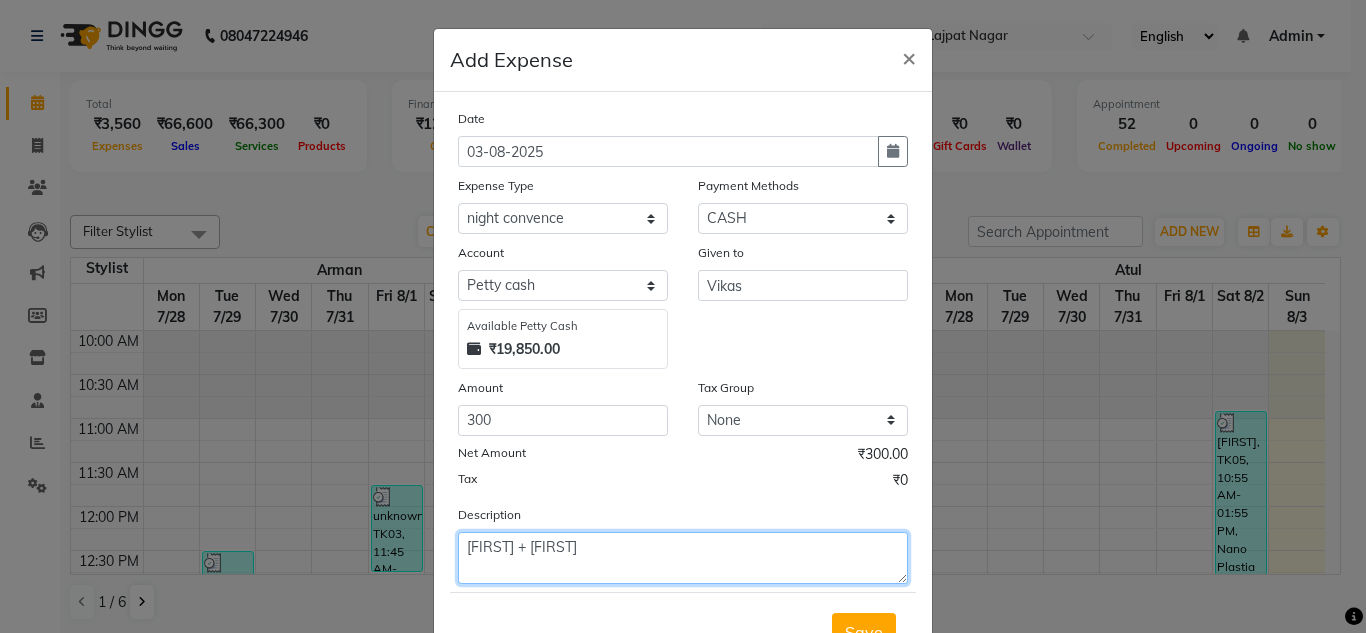 type on "[FIRST] + [FIRST]" 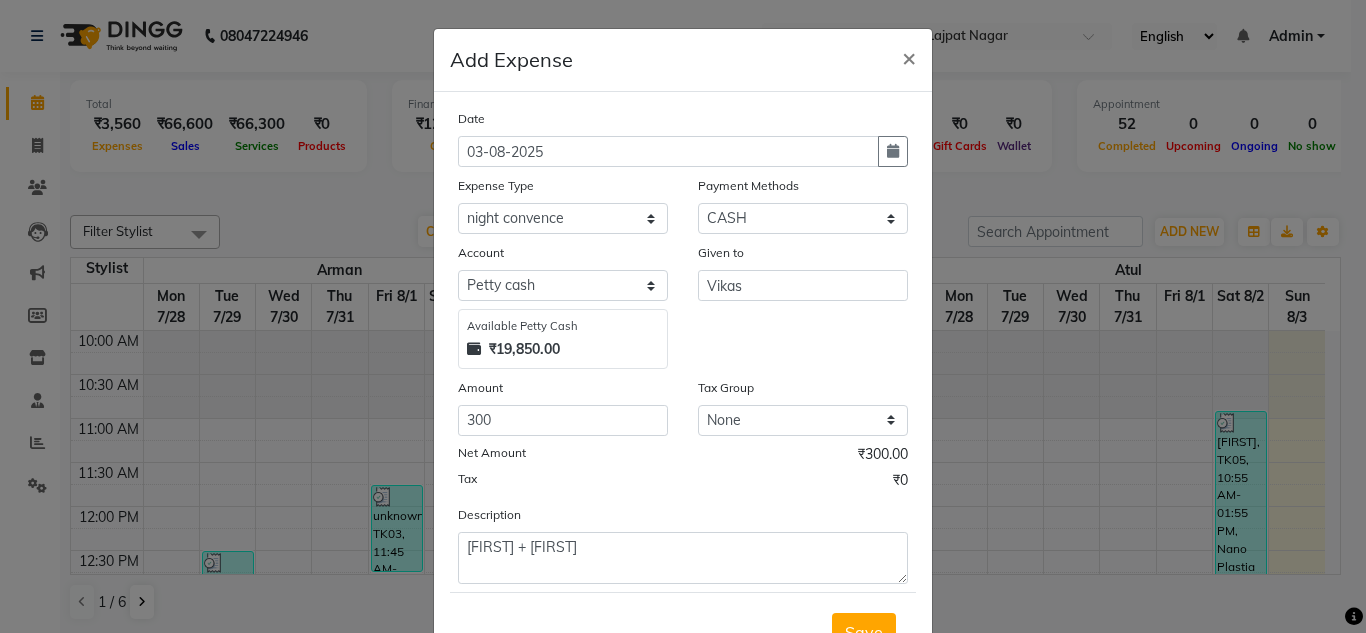 click on "Date 03-08-2025 Expense Type Select Advance Salary Bank charges Car maintenance  Cash transfer to bank Cash transfer to hub charity client food Client Snacks Clinical charges coffee Equipment Fuel Govt fee Incentive Insurance International purchase Loan Repayment Maintenance maintenance Marketing milk Miscellaneous MRA night convence oil Other Pantry pentary item Product product incentive Rent Salary Staff Snacks sugar Tax tea Tea & Refreshment tip urgent stock Utilities water bottles Payment Methods Select Credit Card UPI CASH Prepaid GPay Wallet Account Select Petty cash Default account Available Petty Cash ₹19,850.00 Given to [FIRST] Amount 300 Tax Group None GST Net Amount ₹300.00 Tax ₹0 Description [FIRST] + [FIRST]" 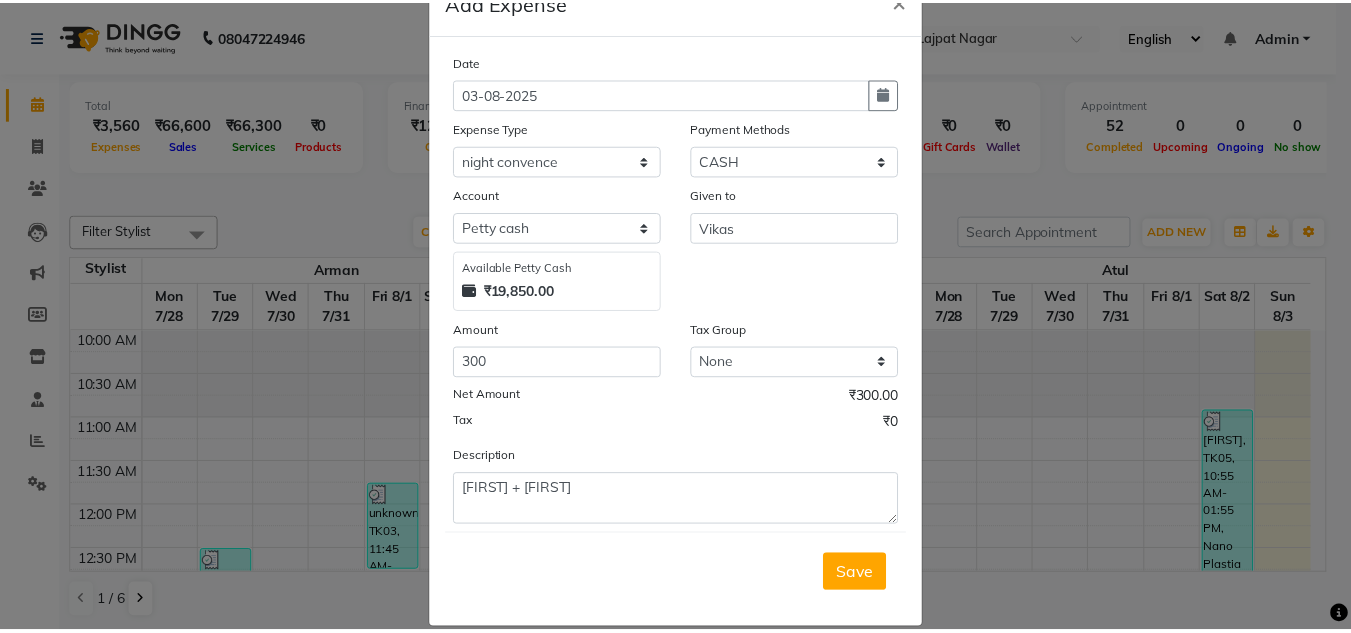 scroll, scrollTop: 83, scrollLeft: 0, axis: vertical 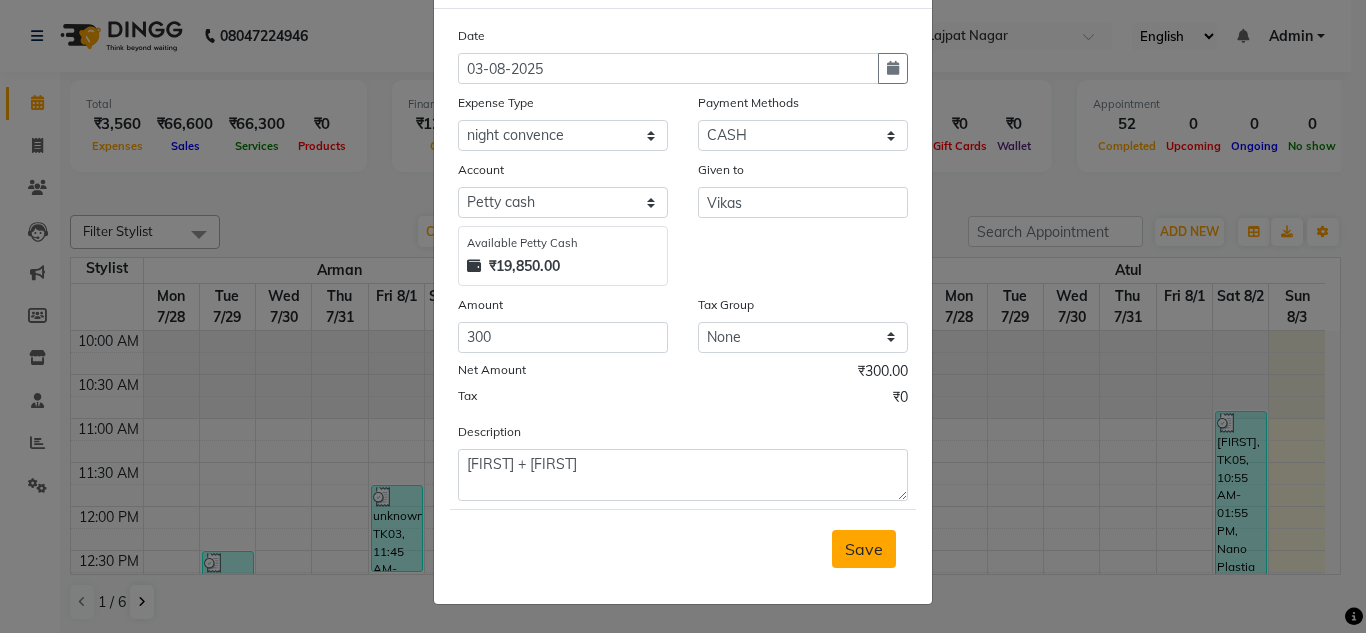 click on "Save" at bounding box center [864, 549] 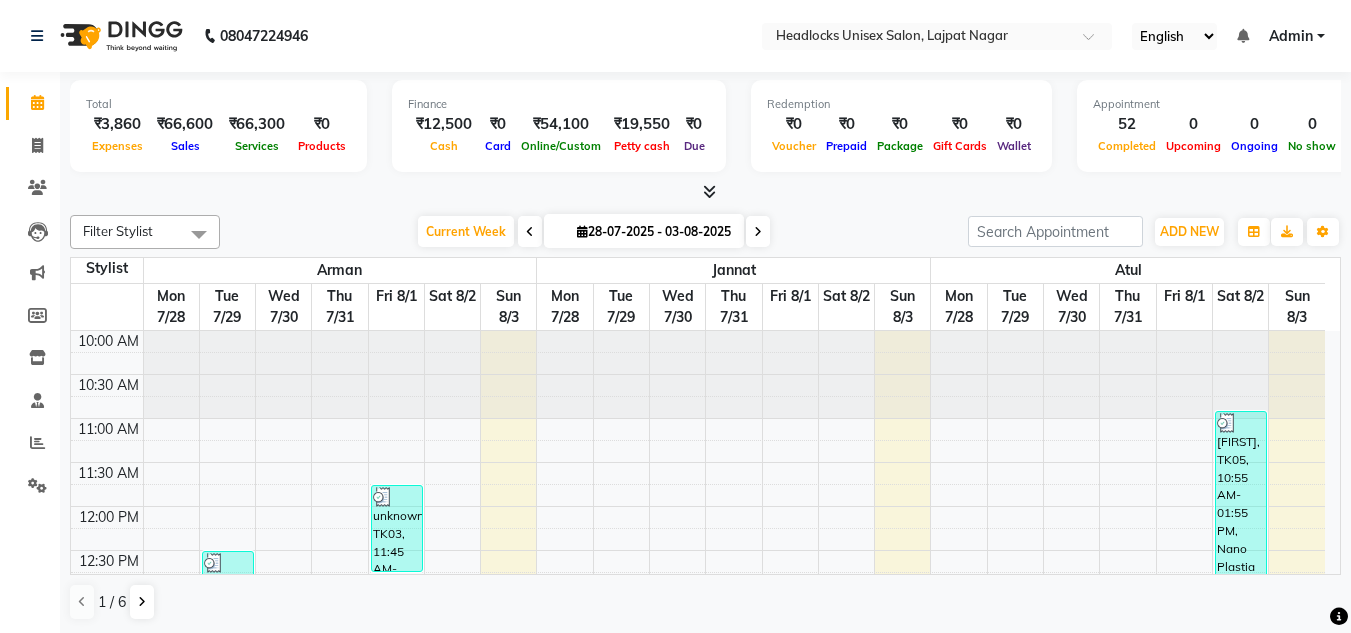 scroll, scrollTop: 0, scrollLeft: 0, axis: both 